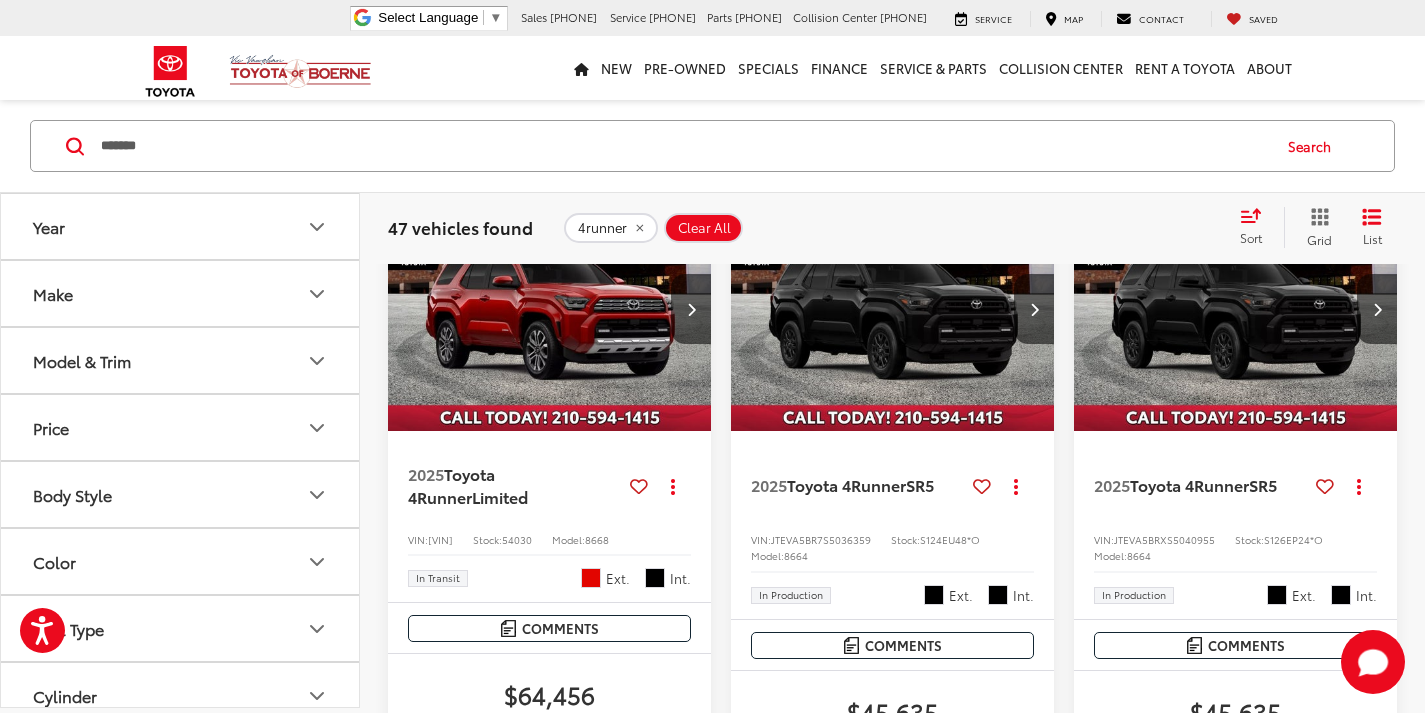 scroll, scrollTop: 2753, scrollLeft: 0, axis: vertical 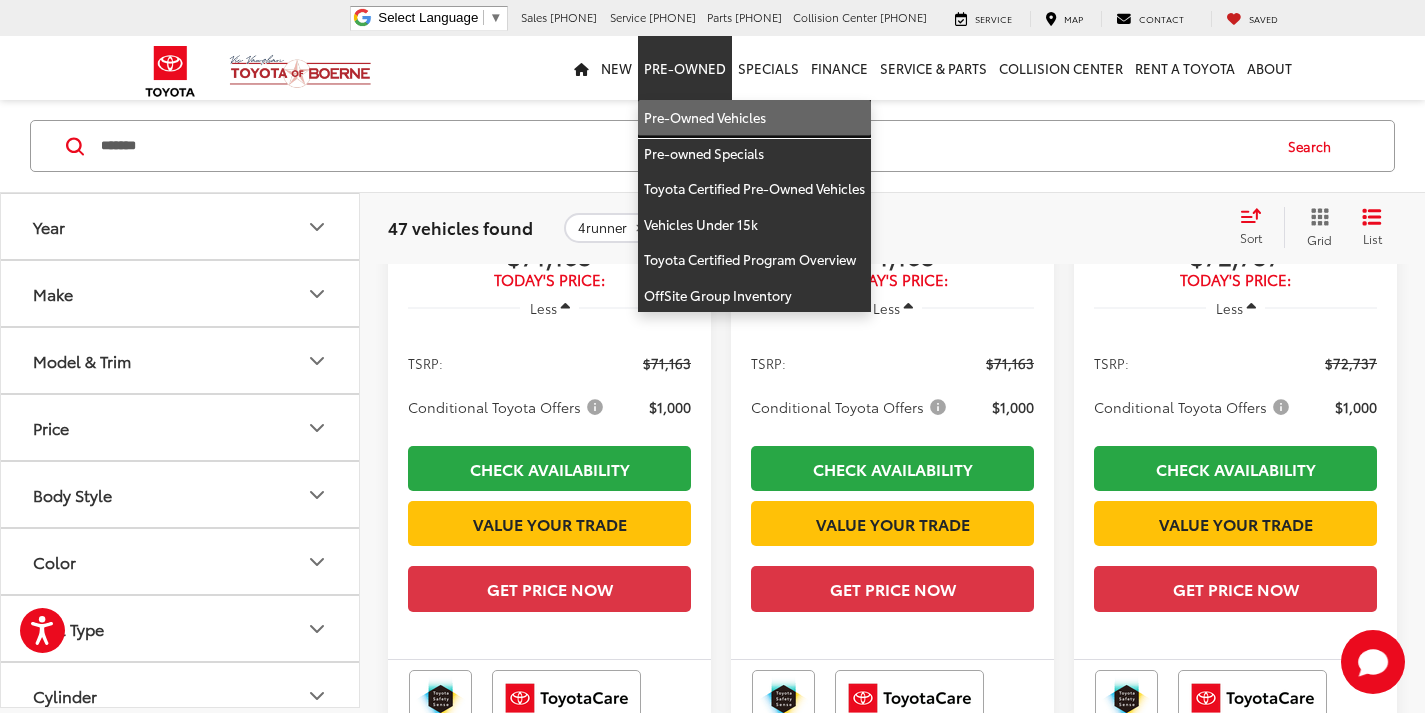 click on "Pre-Owned Vehicles" at bounding box center [754, 118] 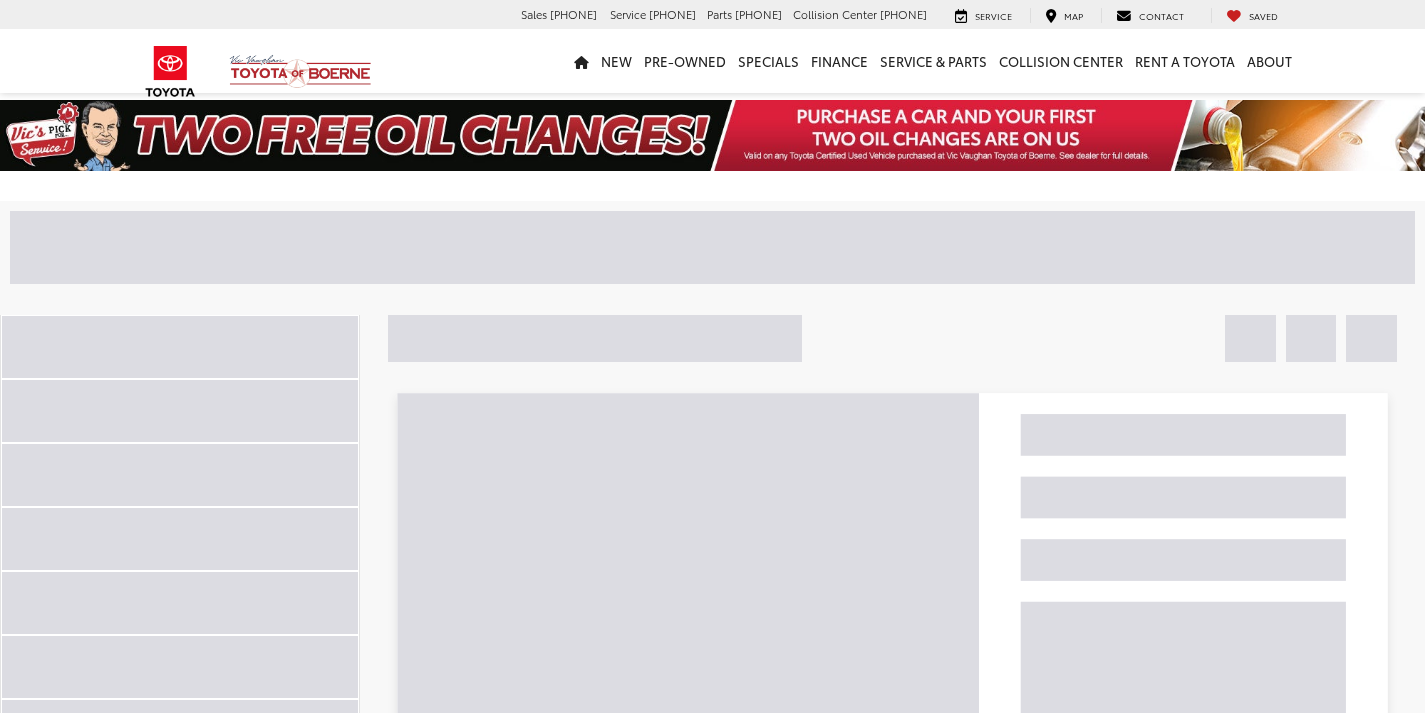 scroll, scrollTop: 0, scrollLeft: 0, axis: both 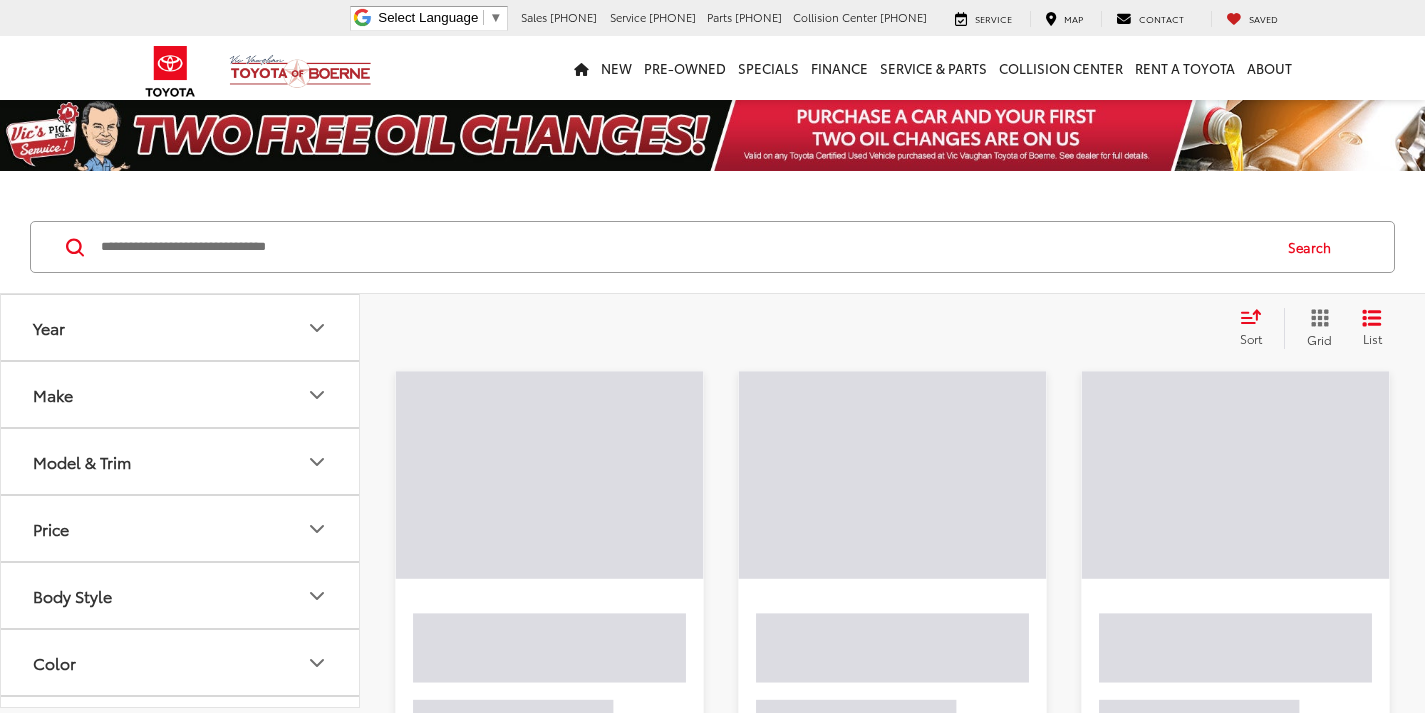drag, startPoint x: 323, startPoint y: 242, endPoint x: 315, endPoint y: 288, distance: 46.69047 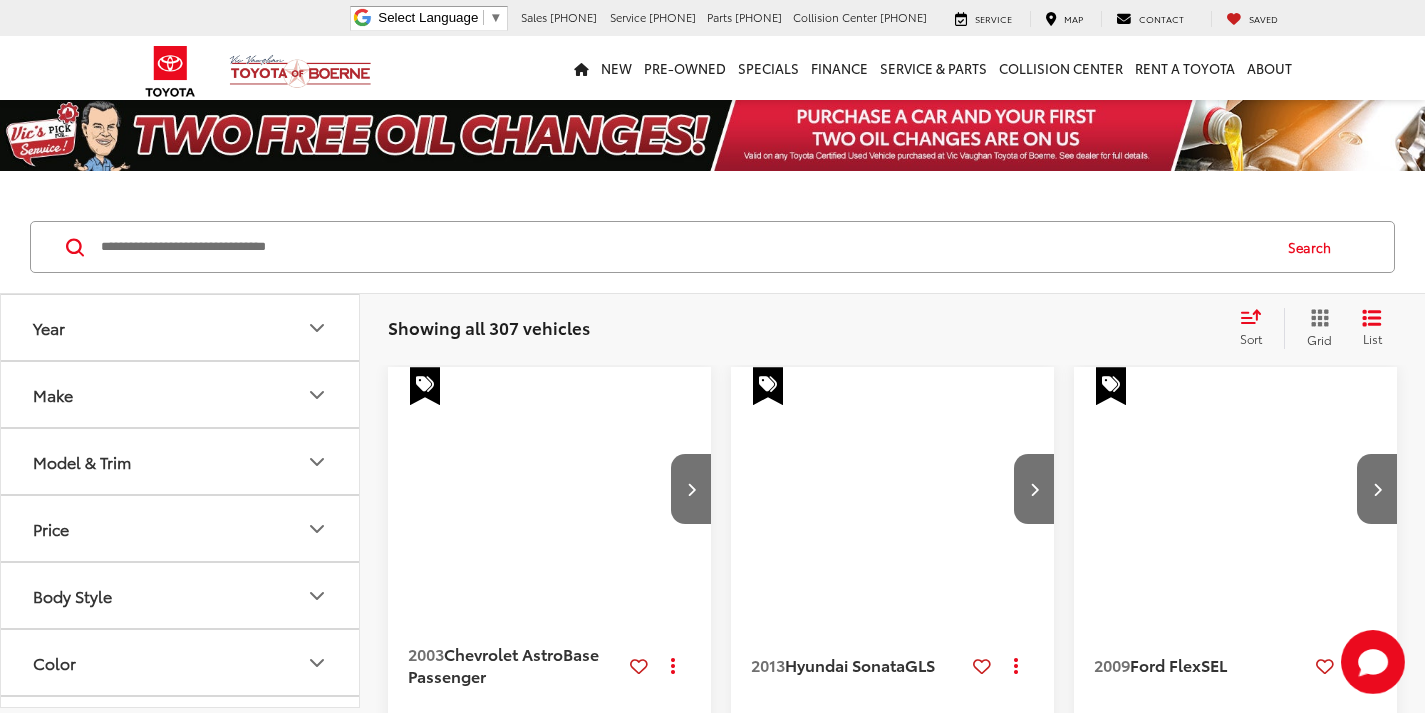 scroll, scrollTop: 0, scrollLeft: 0, axis: both 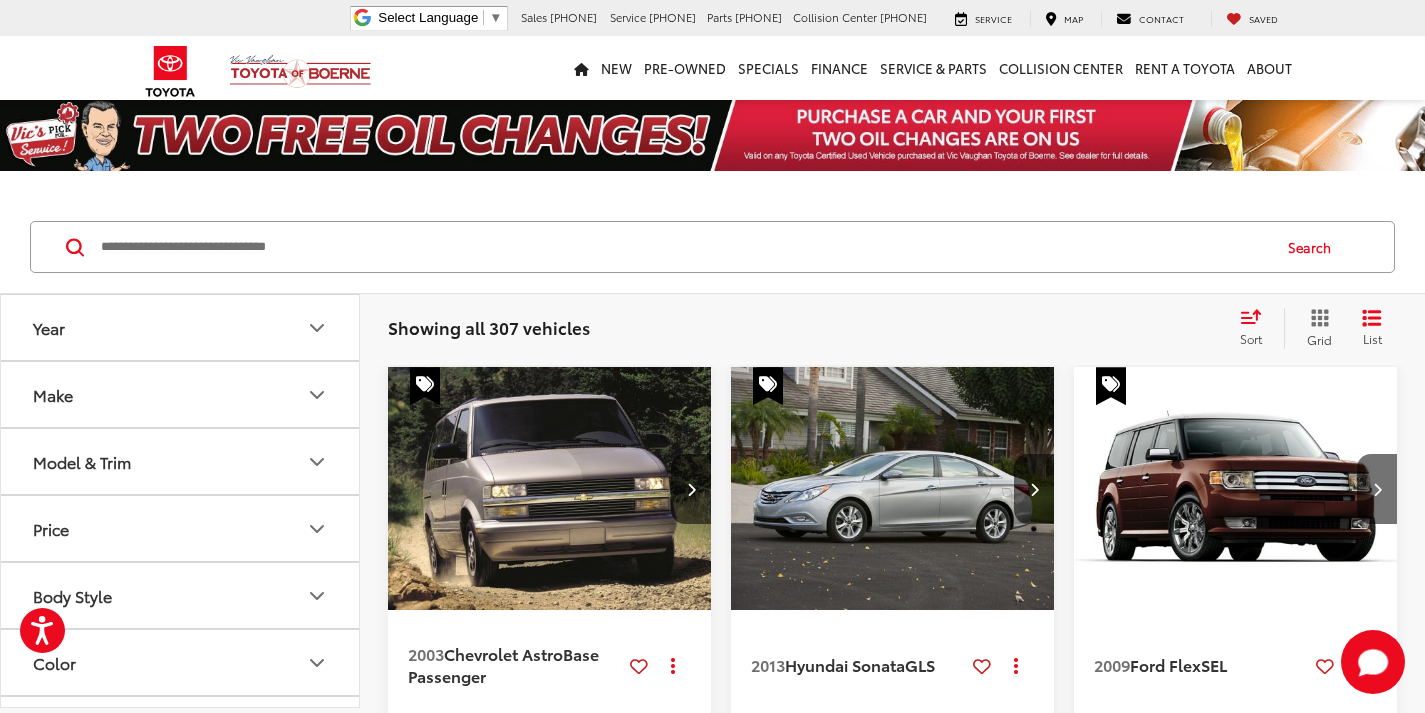 click on "Search" at bounding box center [712, 247] 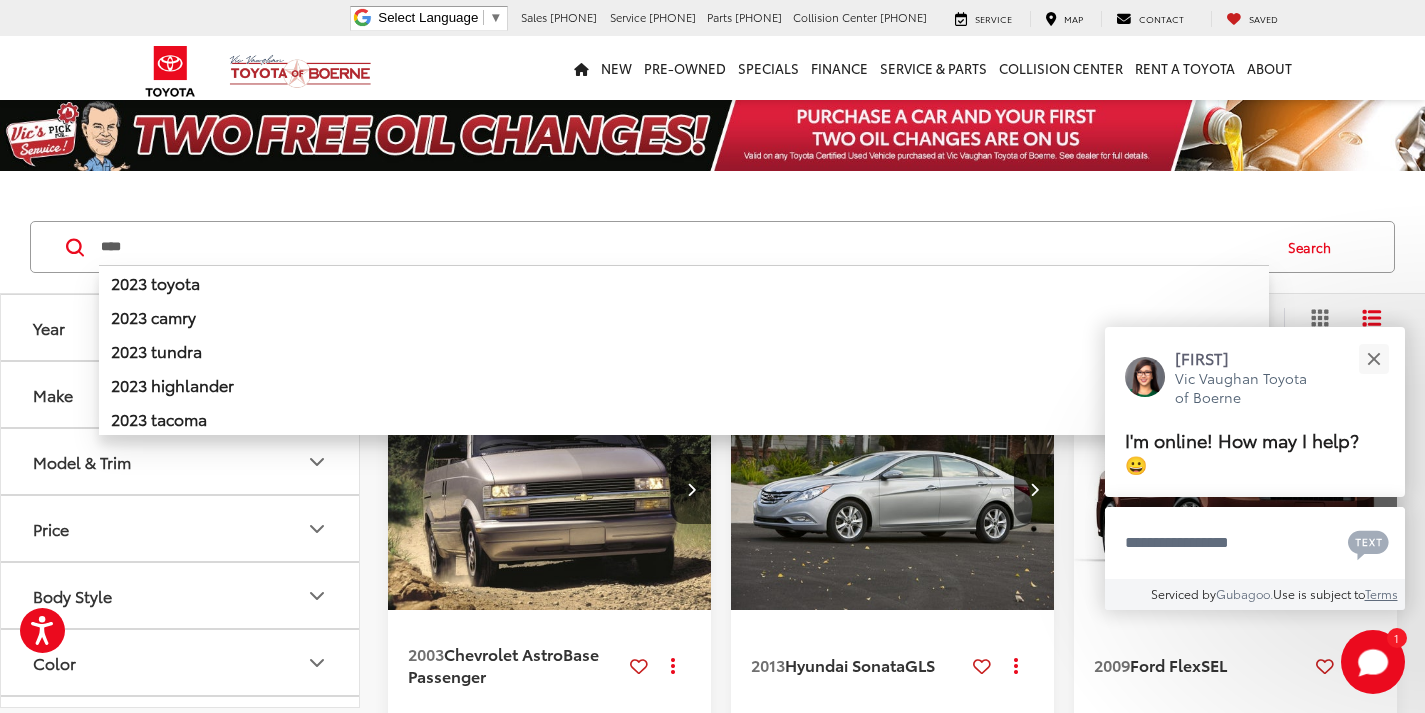 type on "****" 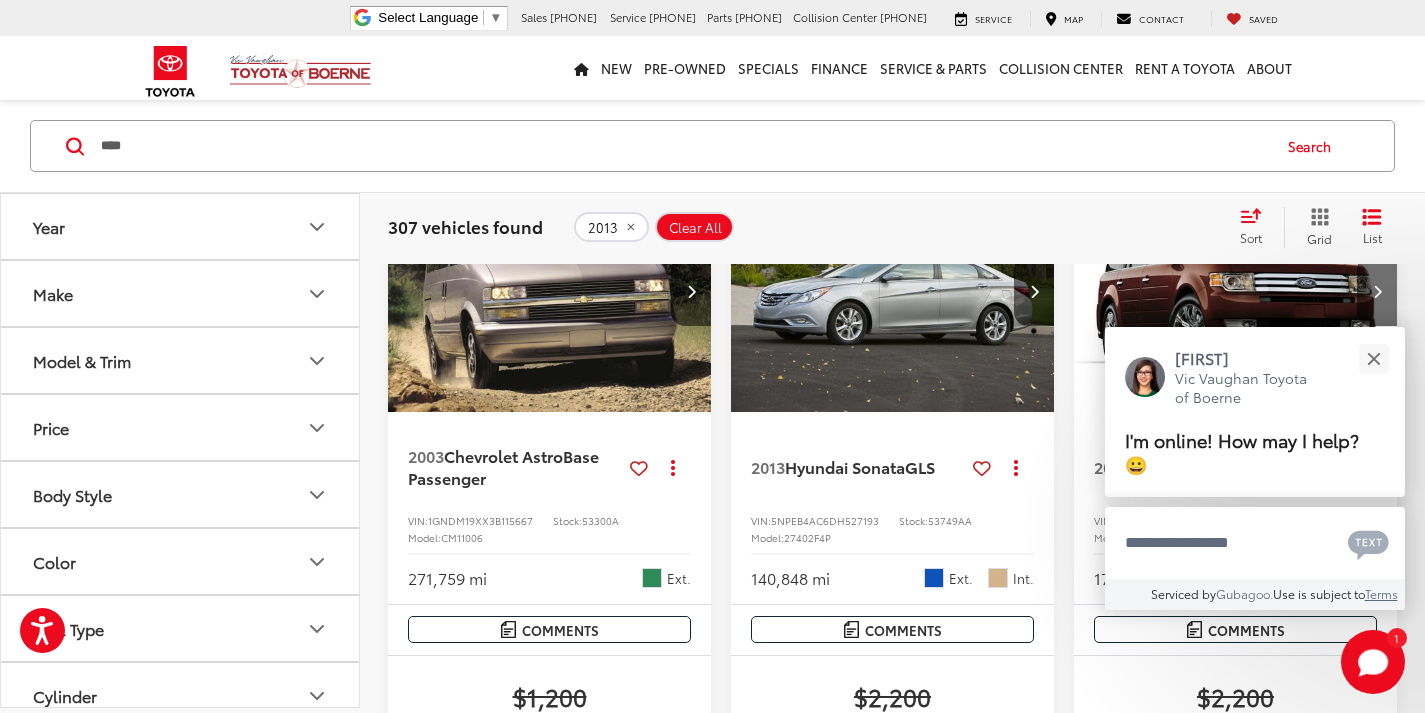 scroll, scrollTop: 300, scrollLeft: 0, axis: vertical 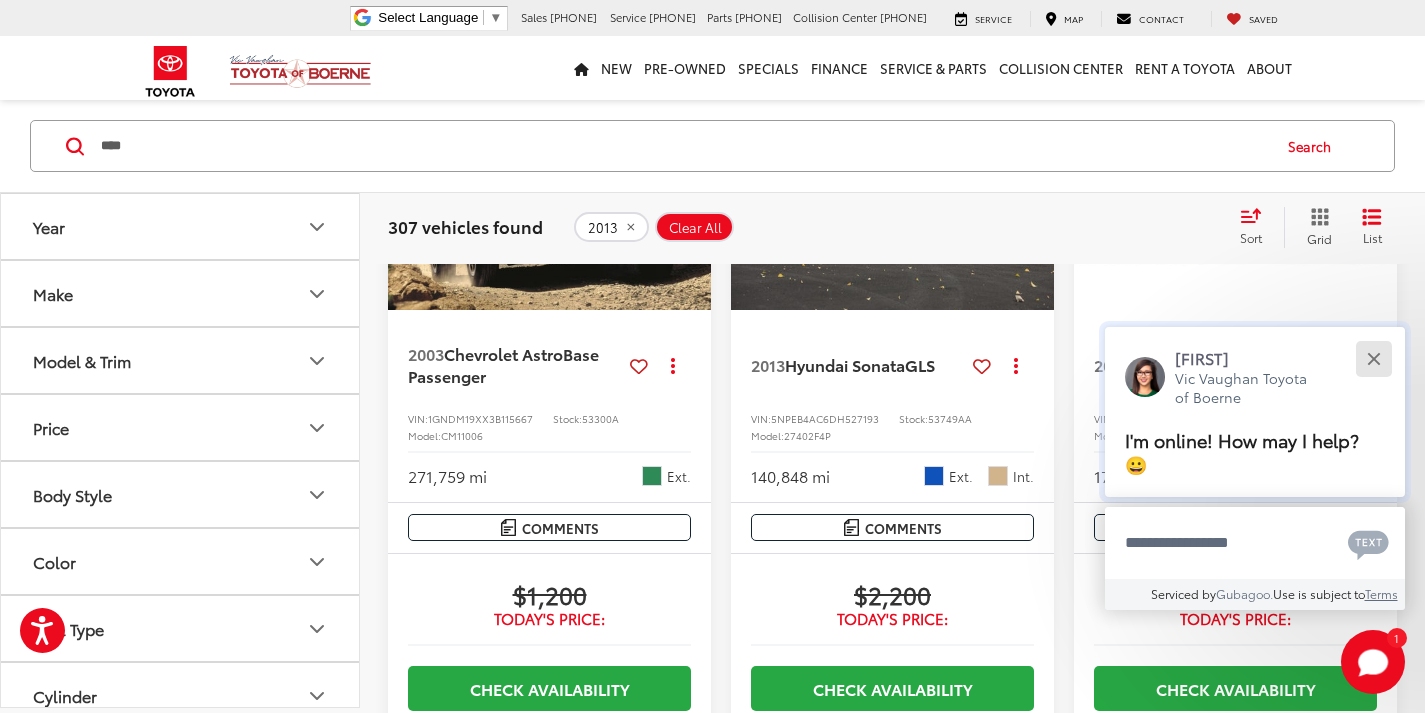 click at bounding box center (1373, 358) 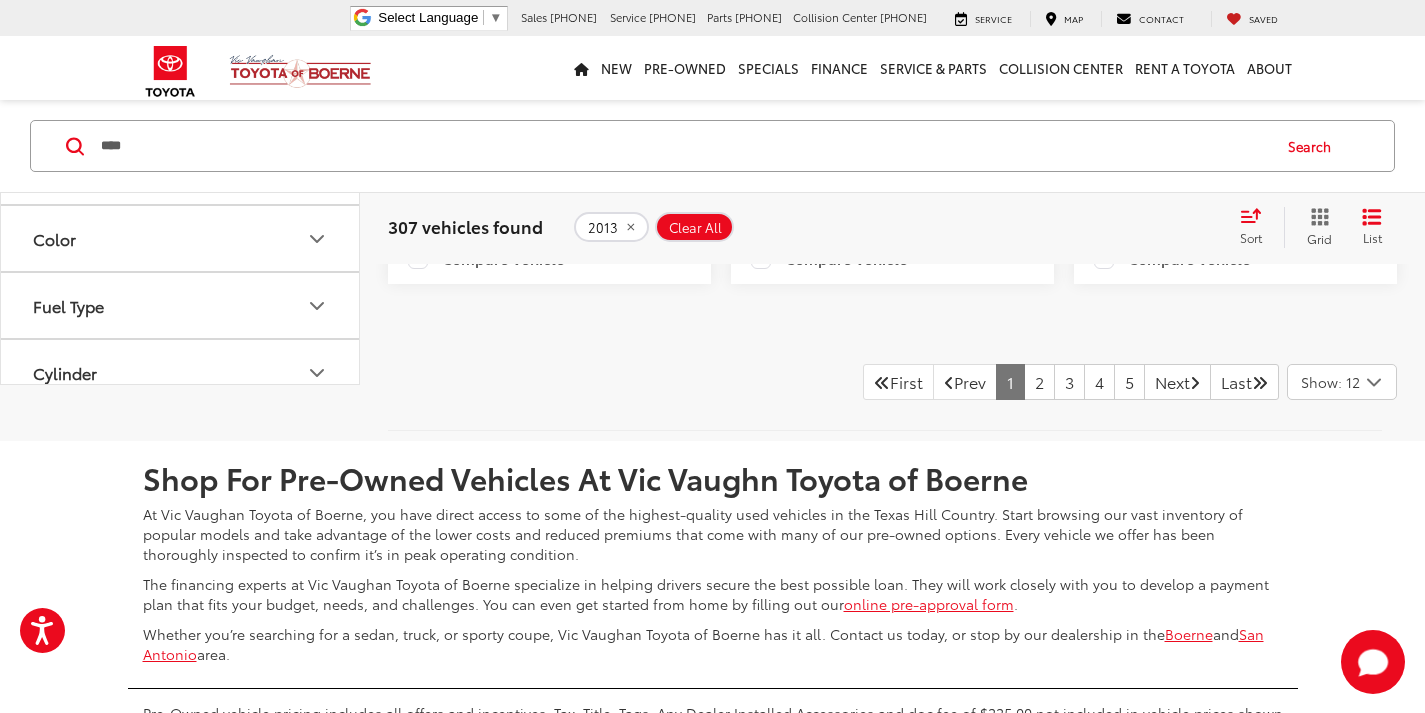 scroll, scrollTop: 4216, scrollLeft: 0, axis: vertical 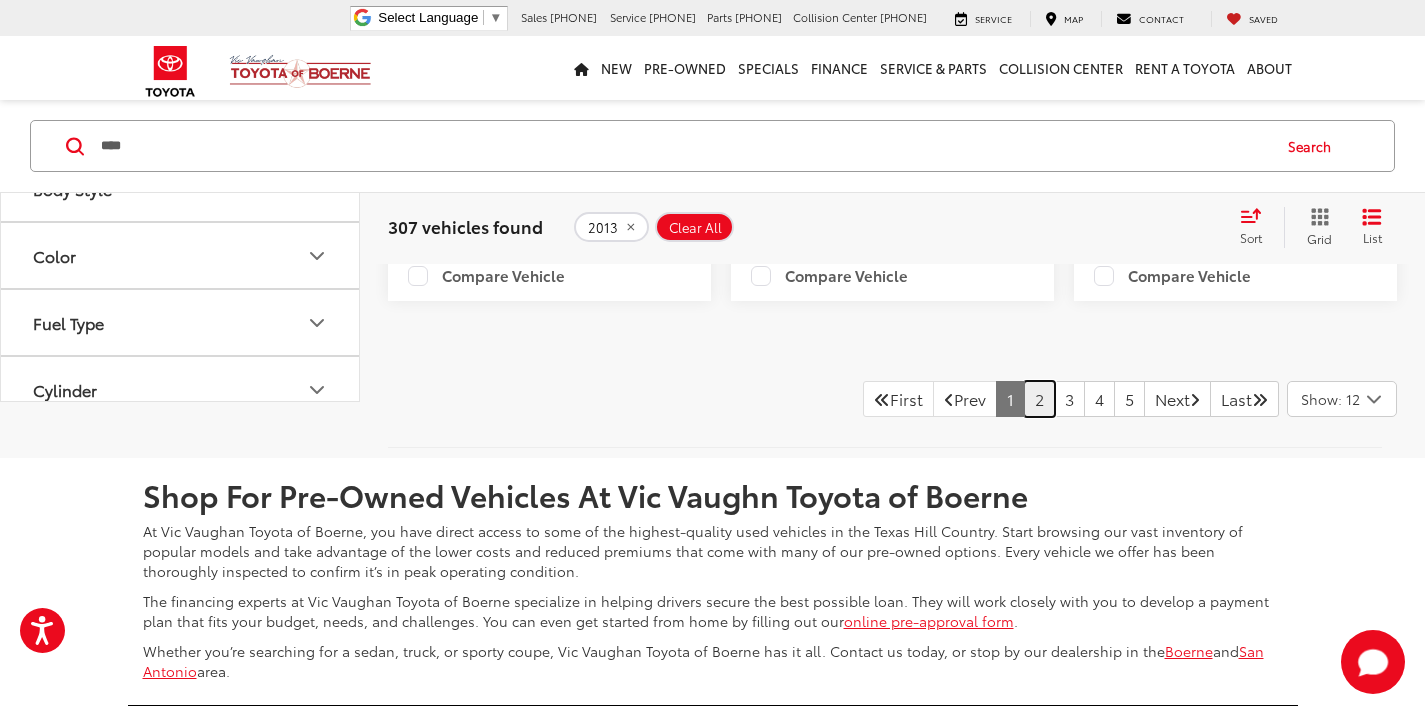 click on "2" at bounding box center [1039, 399] 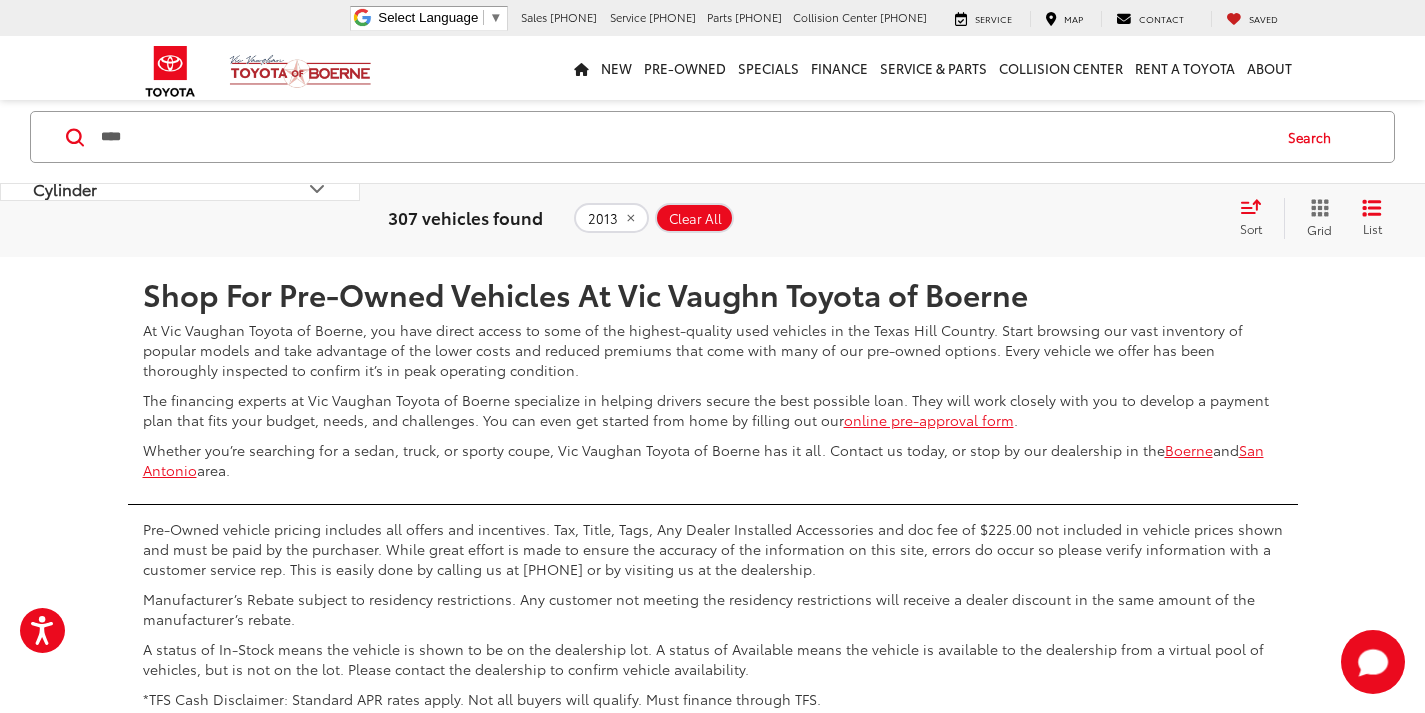 scroll, scrollTop: 4175, scrollLeft: 0, axis: vertical 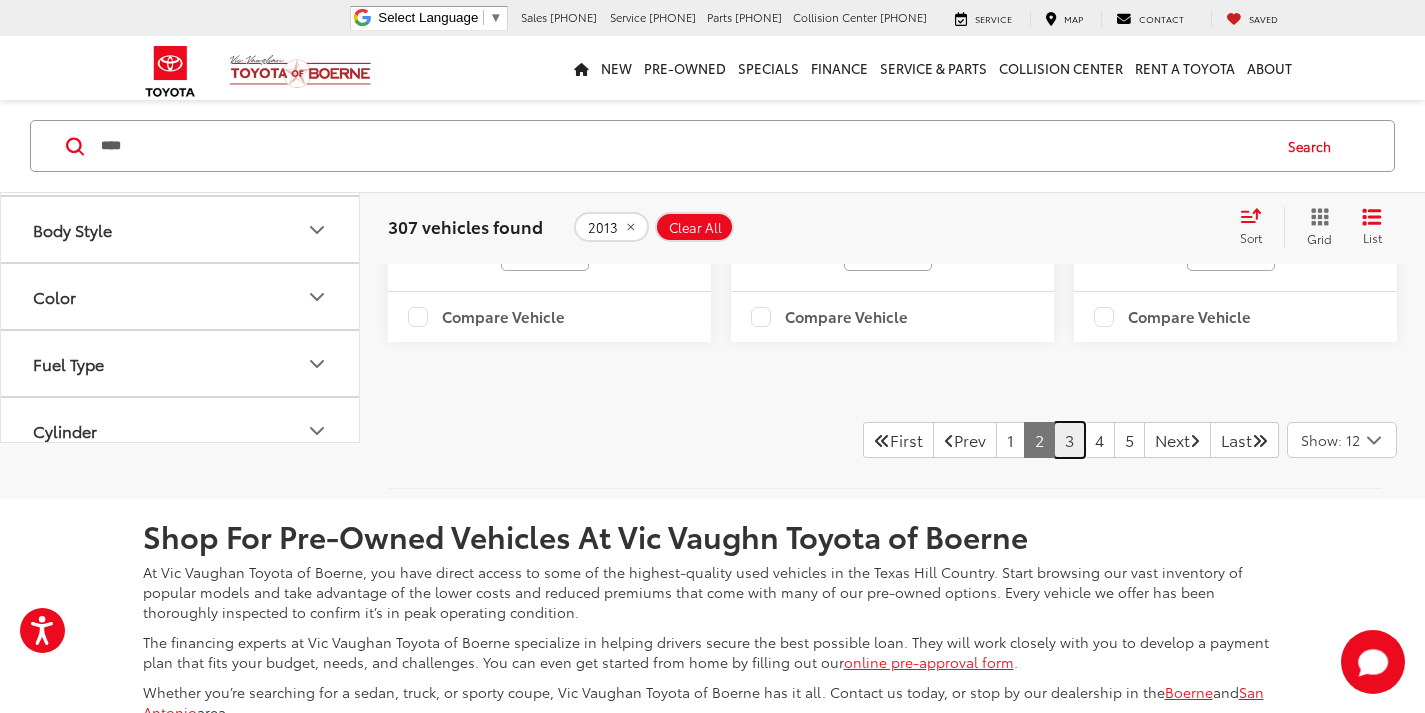 click on "3" at bounding box center (1069, 440) 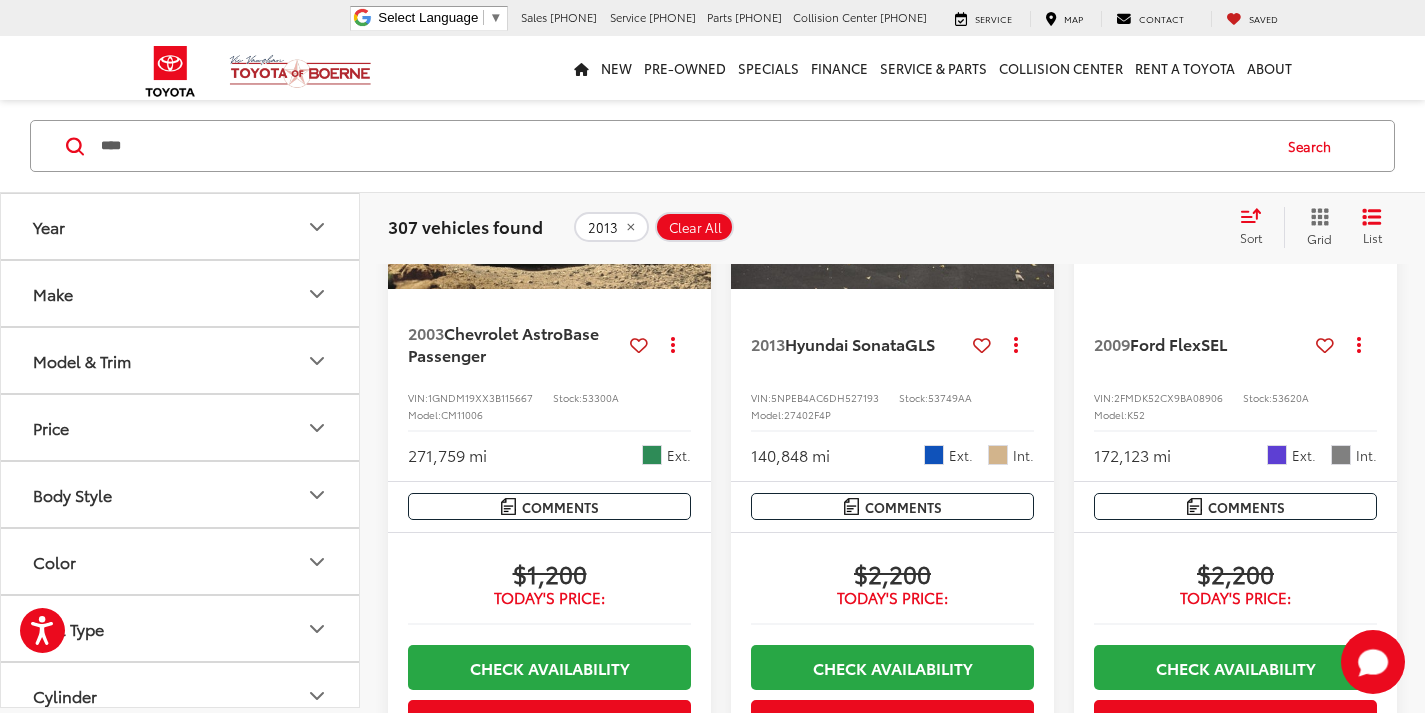 scroll, scrollTop: 501, scrollLeft: 0, axis: vertical 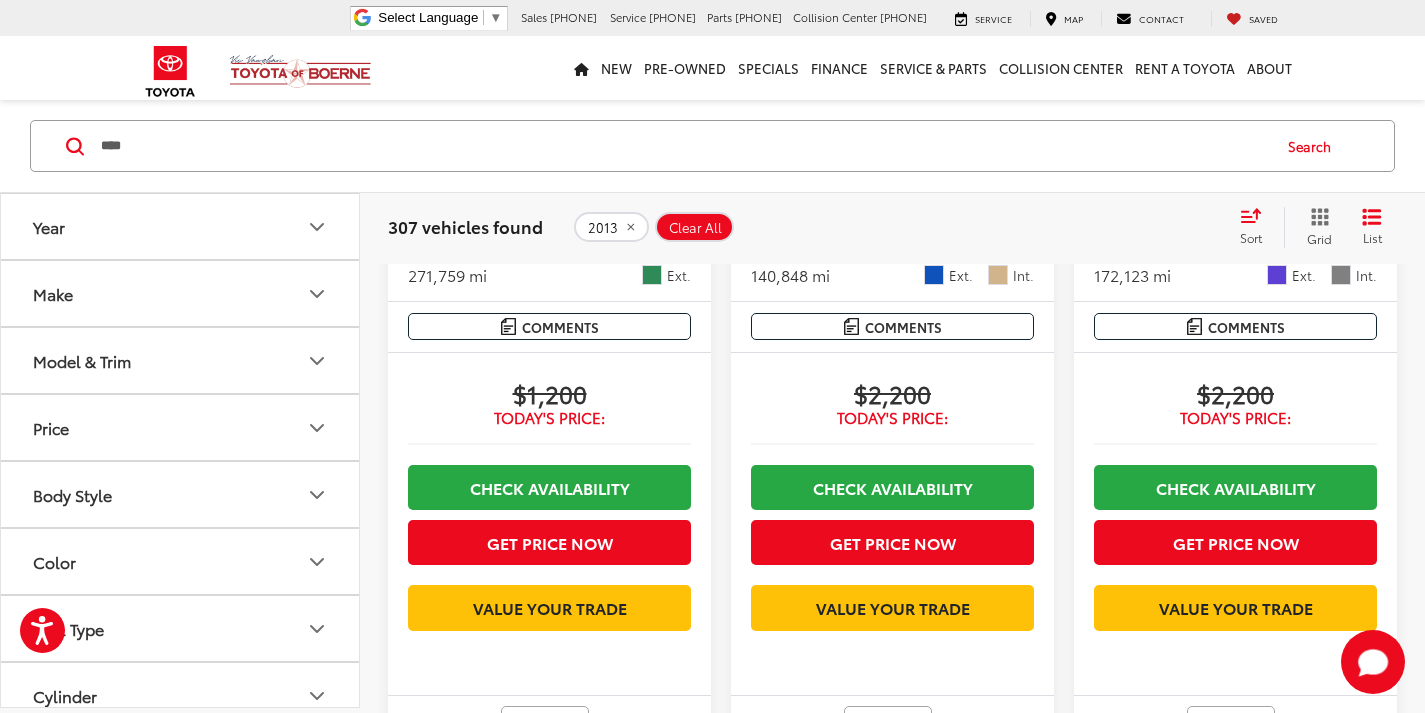 click on "Price" at bounding box center [51, 427] 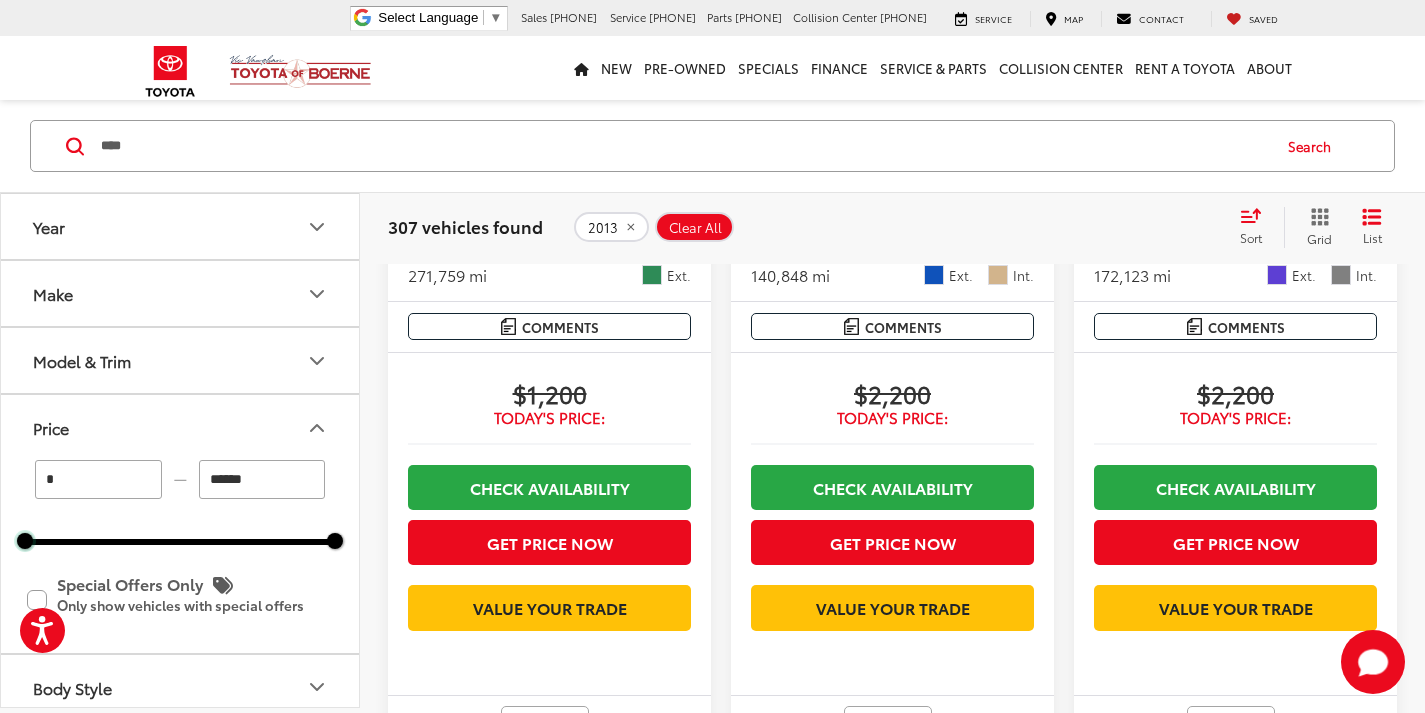 drag, startPoint x: 17, startPoint y: 536, endPoint x: 26, endPoint y: 550, distance: 16.643316 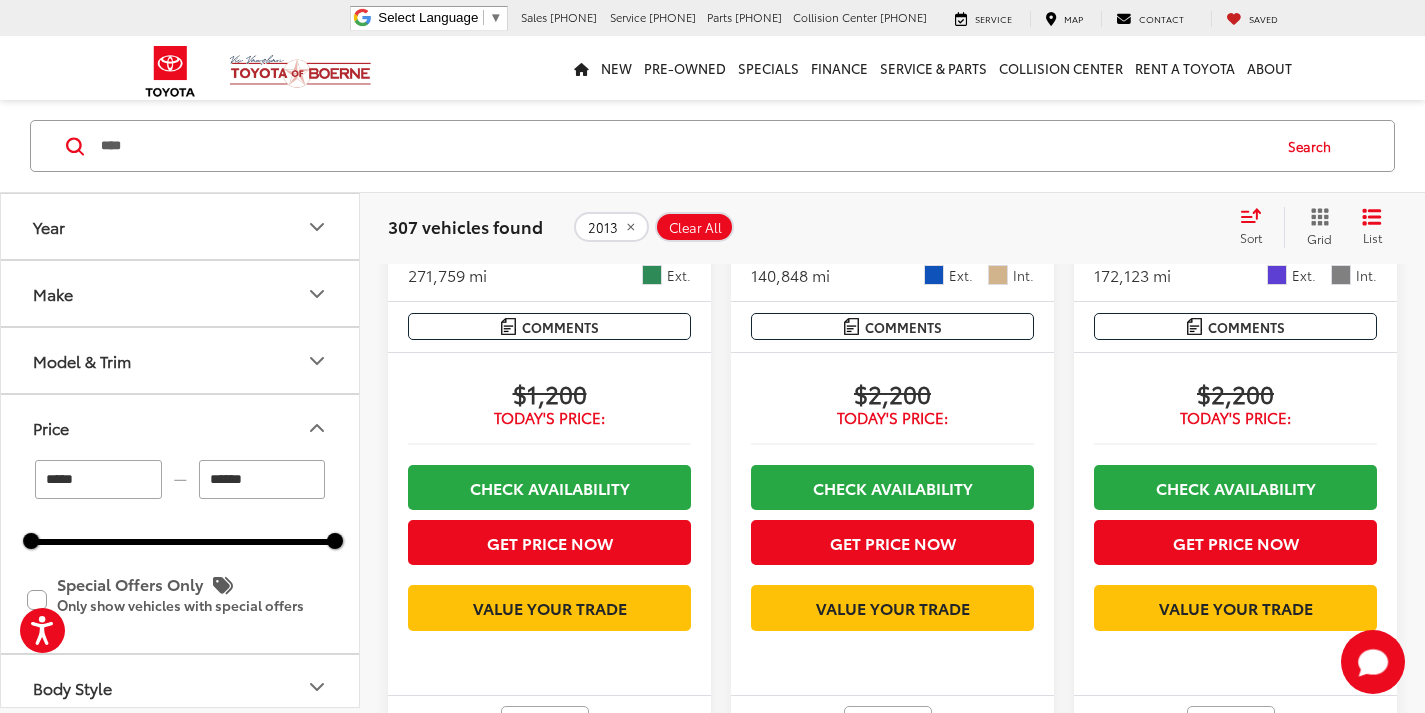 drag, startPoint x: 42, startPoint y: 553, endPoint x: 33, endPoint y: 544, distance: 12.727922 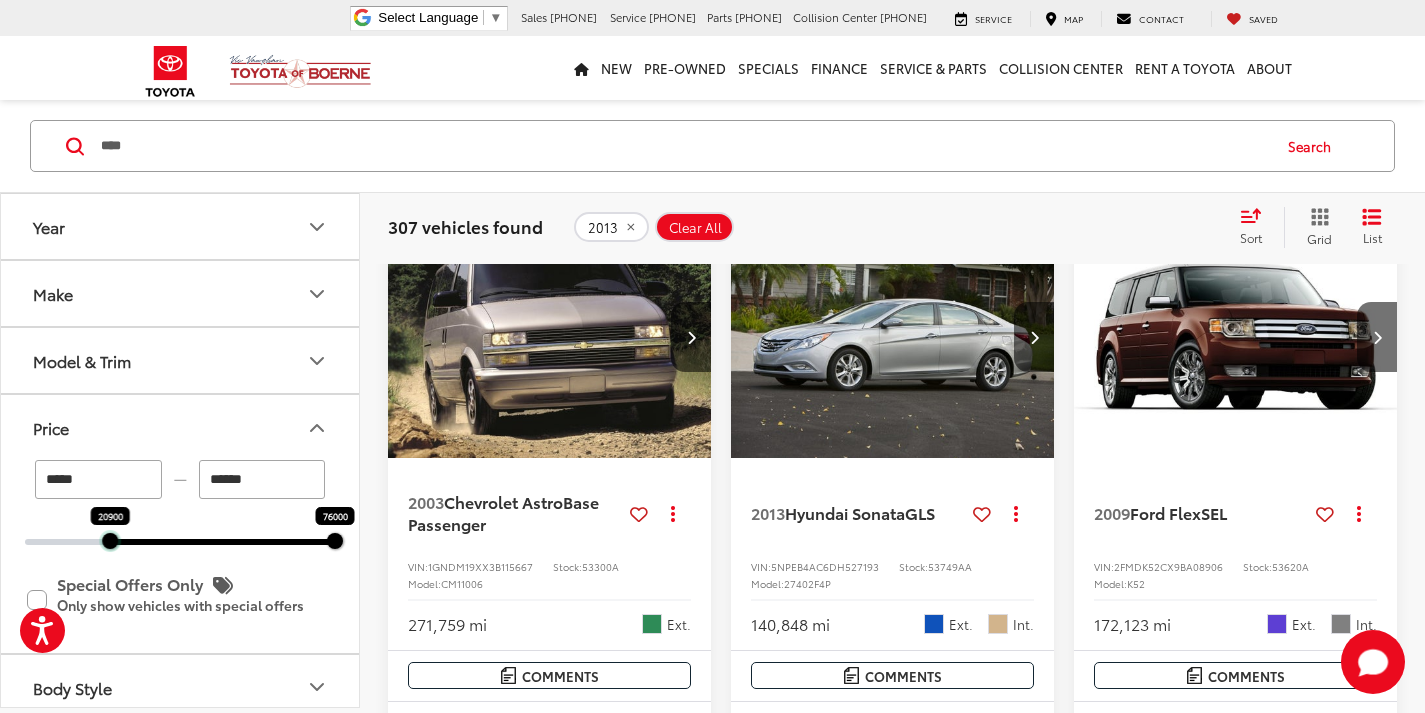 scroll, scrollTop: 101, scrollLeft: 0, axis: vertical 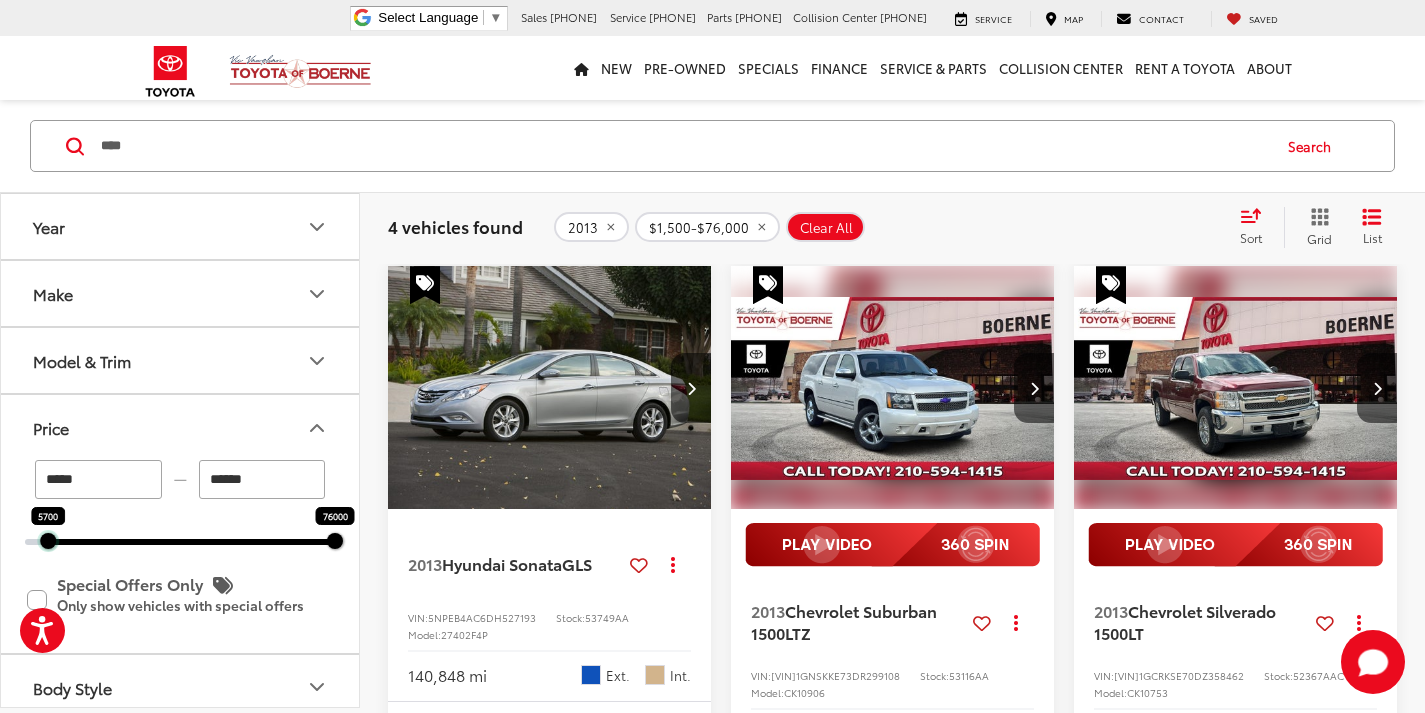 drag, startPoint x: 33, startPoint y: 544, endPoint x: 50, endPoint y: 546, distance: 17.117243 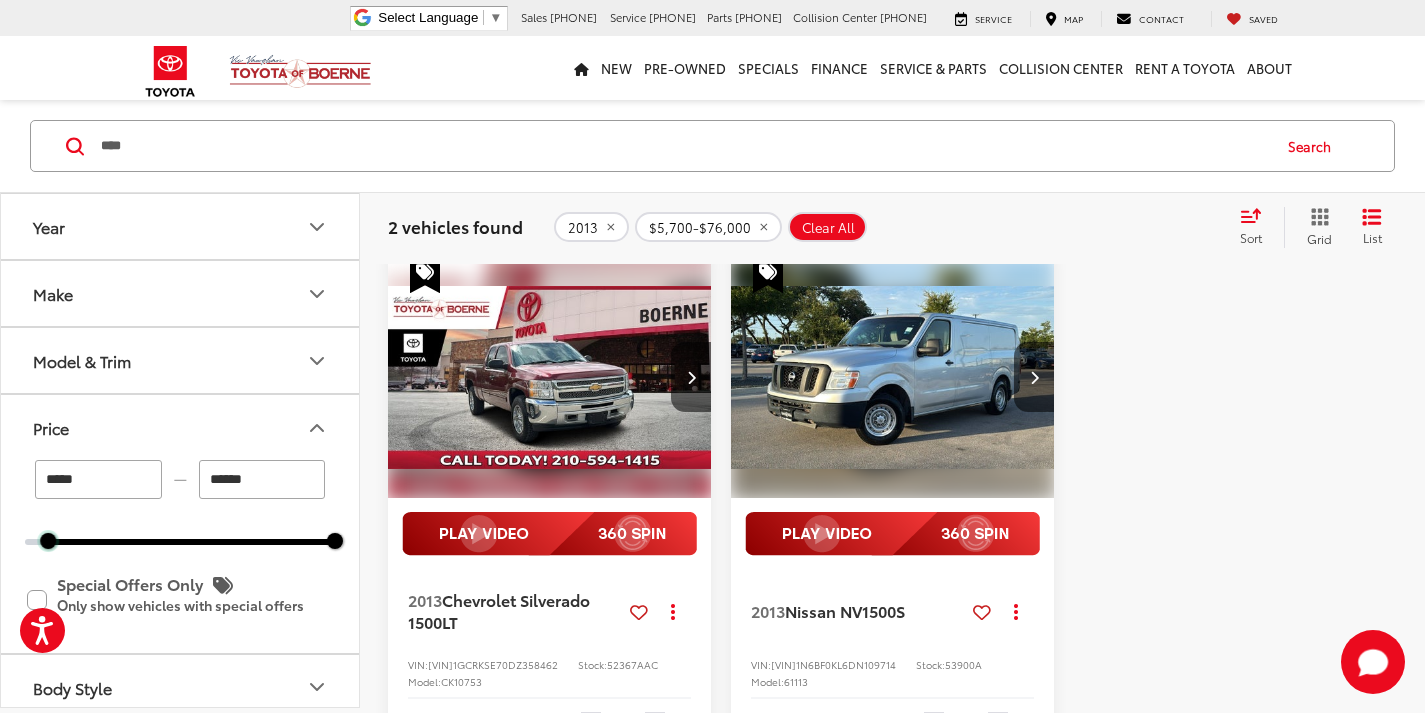 scroll, scrollTop: 0, scrollLeft: 0, axis: both 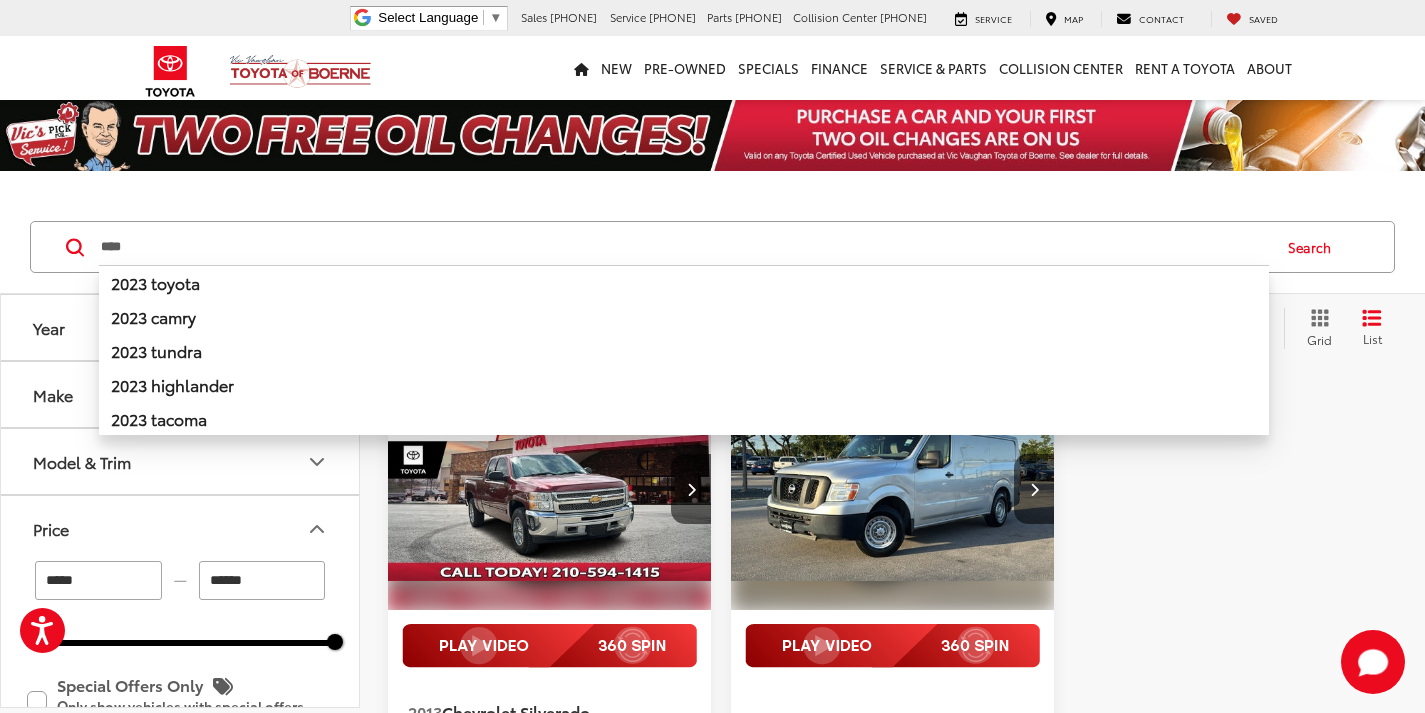 drag, startPoint x: 439, startPoint y: 241, endPoint x: 0, endPoint y: 116, distance: 456.44934 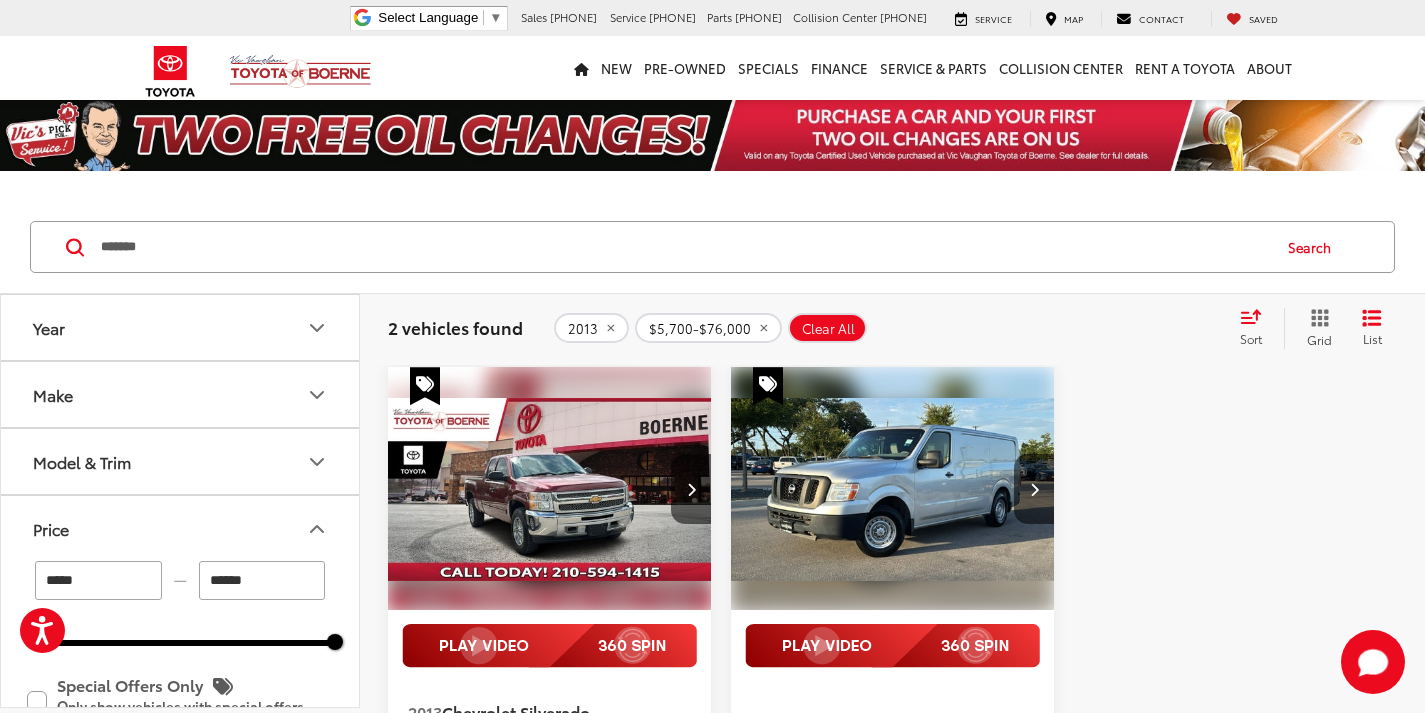 click on "Search" at bounding box center (1314, 247) 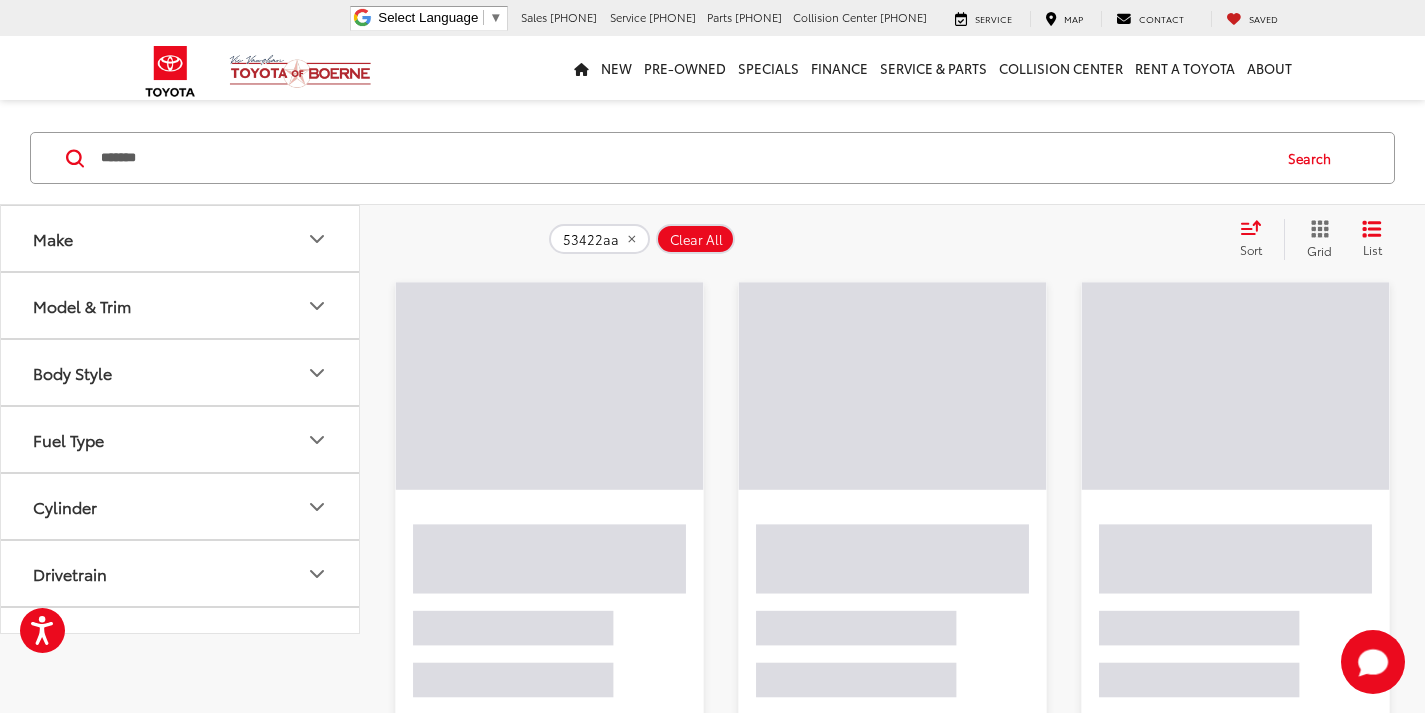 scroll, scrollTop: 0, scrollLeft: 0, axis: both 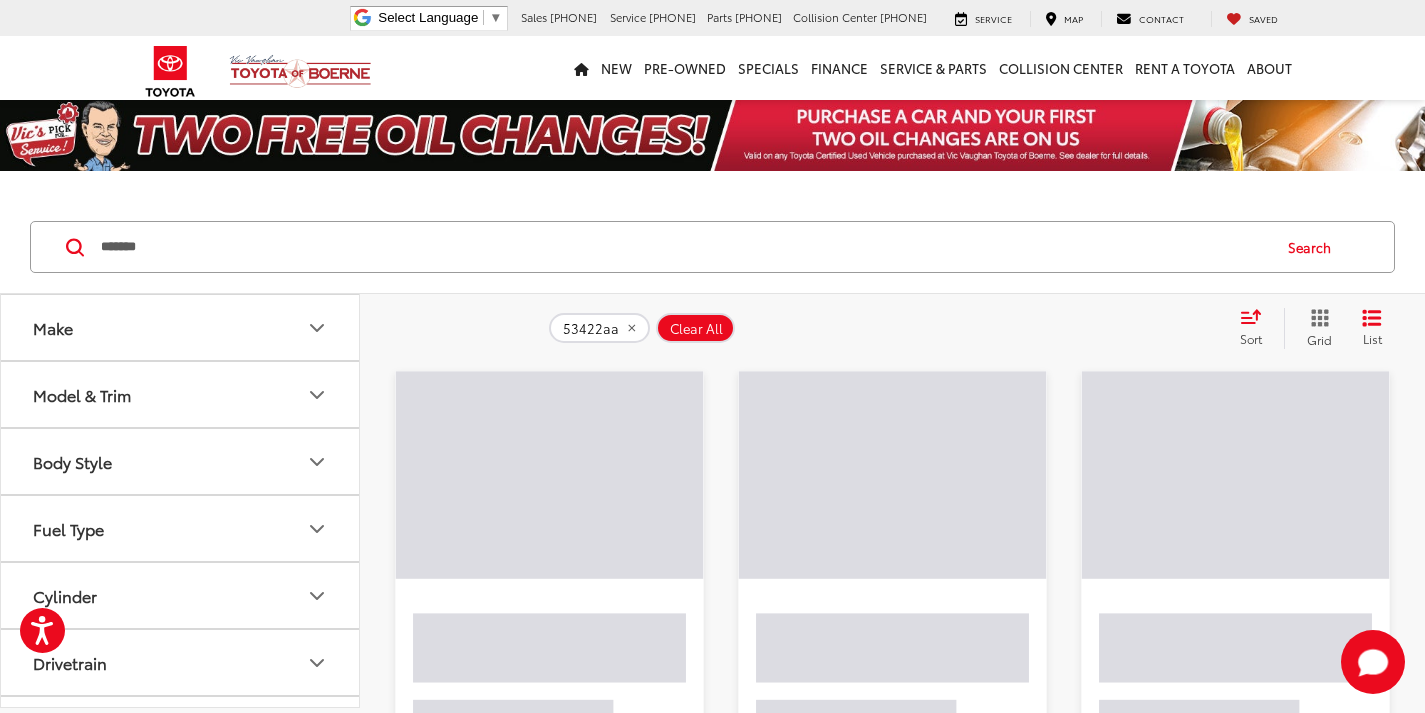 click on "*******" at bounding box center [684, 247] 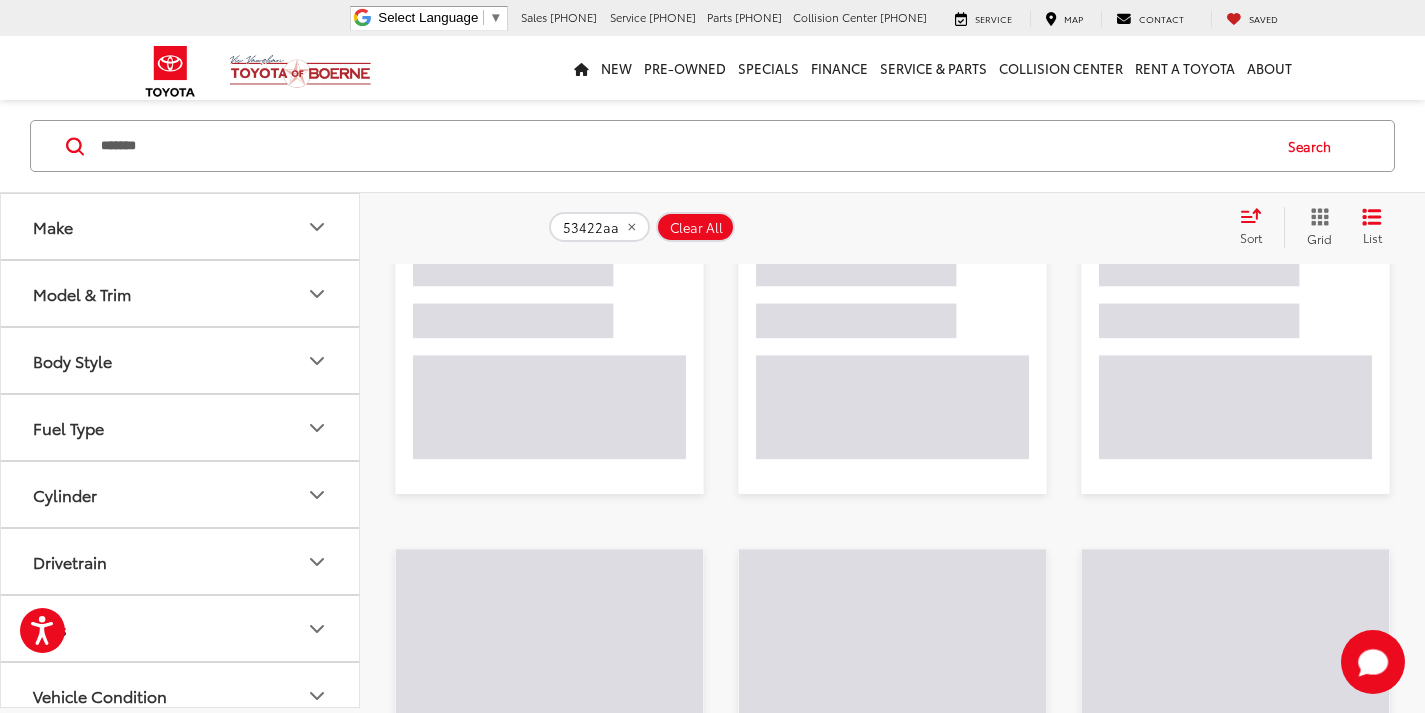 scroll, scrollTop: 0, scrollLeft: 0, axis: both 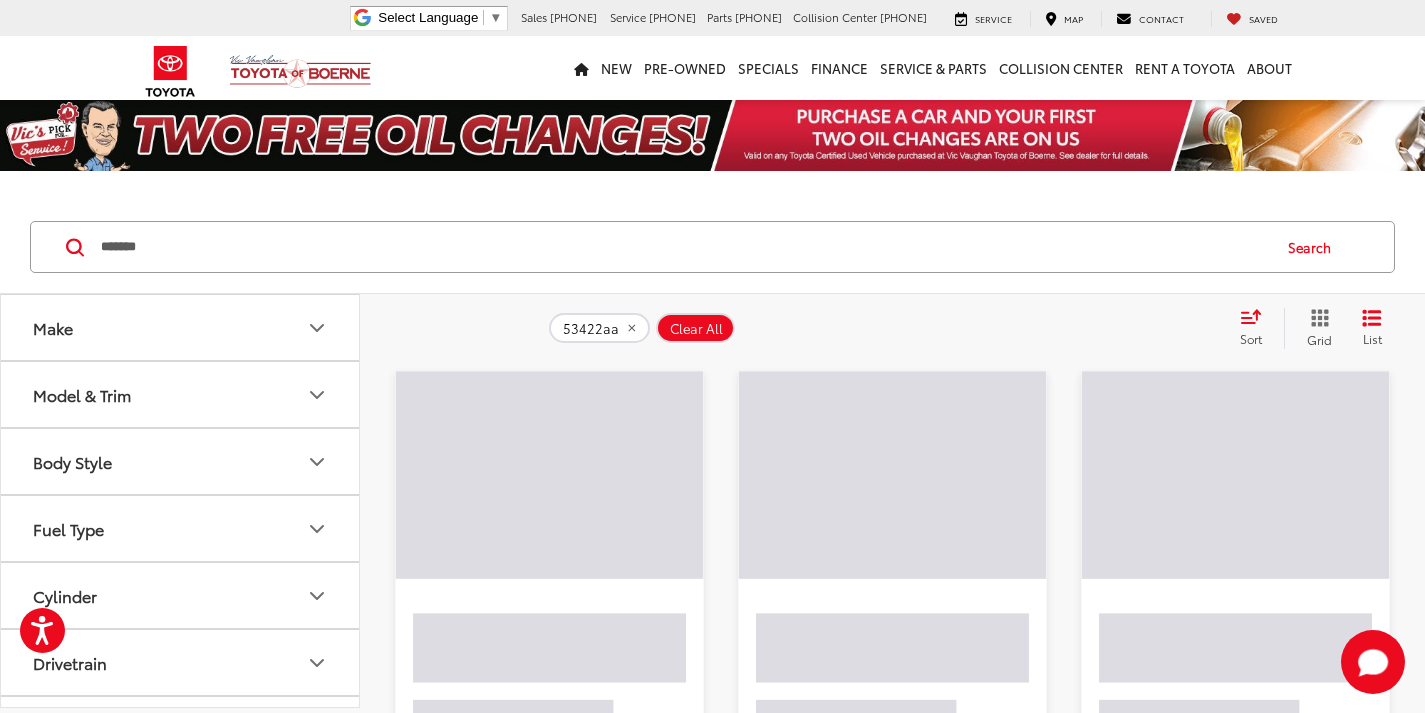 click on "53422aa Clear All + 0 test Sort Price:  High to Low Price:  Low to High Year:  High to Low Year:  Low to High Mileage:  High to Low Mileage:  Low to High Distance:  Near to Far Distance:  Far to Near Featured Vehicles Grid List" at bounding box center [892, 328] 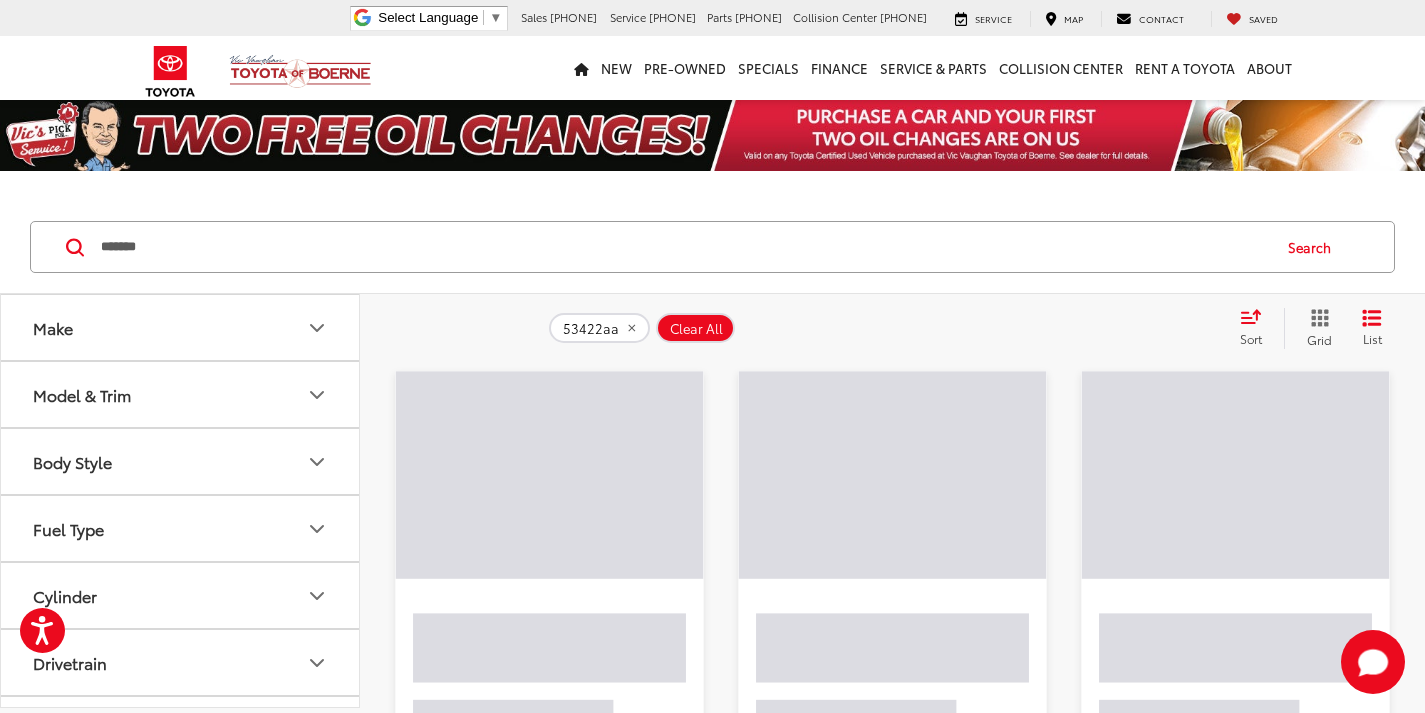 drag, startPoint x: 278, startPoint y: 242, endPoint x: 0, endPoint y: 13, distance: 360.17358 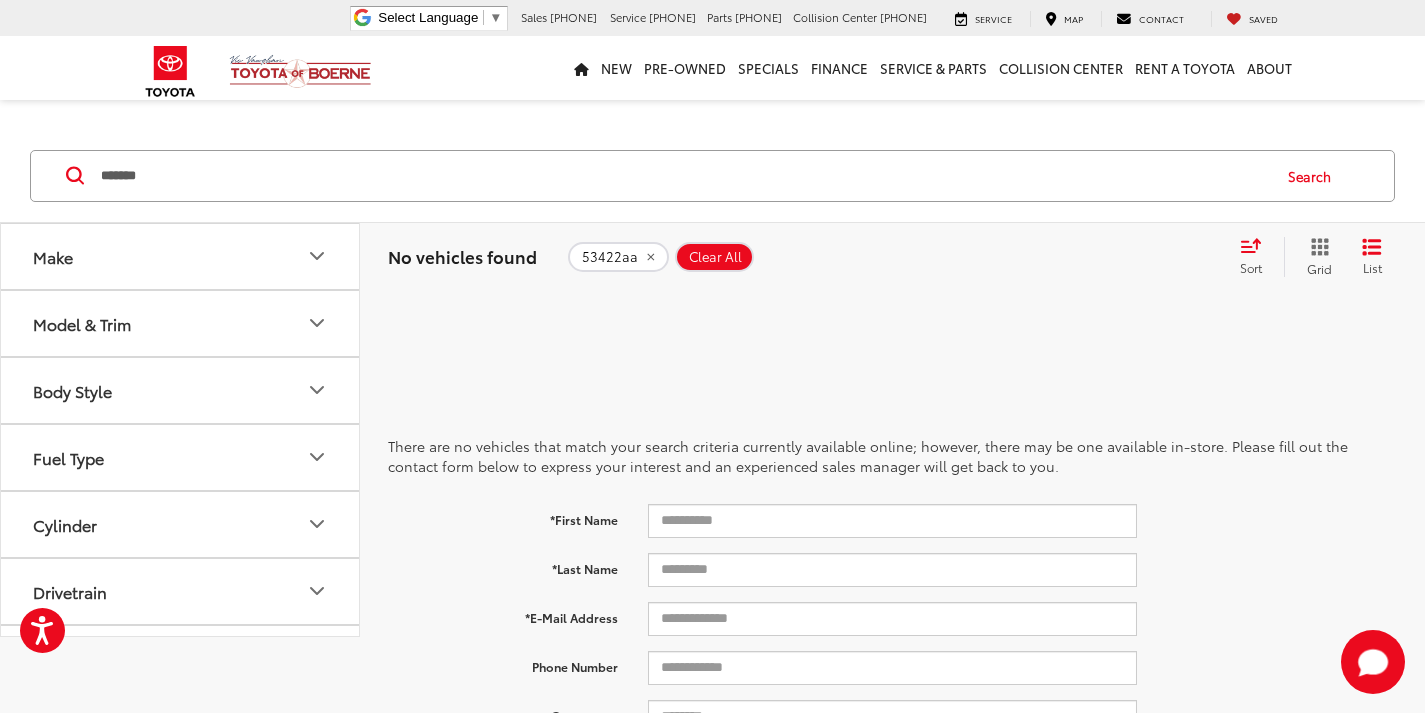 drag, startPoint x: 171, startPoint y: 180, endPoint x: 0, endPoint y: 223, distance: 176.32356 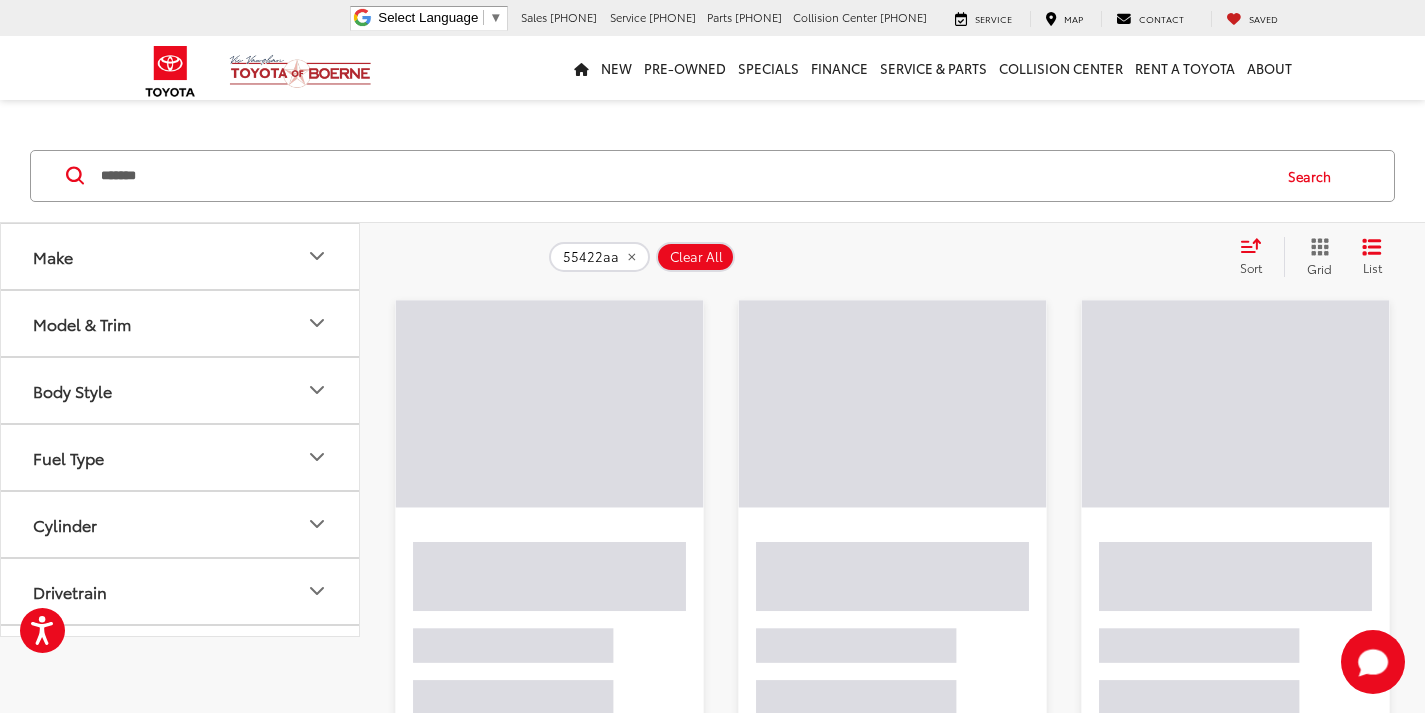 click on "Search" at bounding box center [1314, 176] 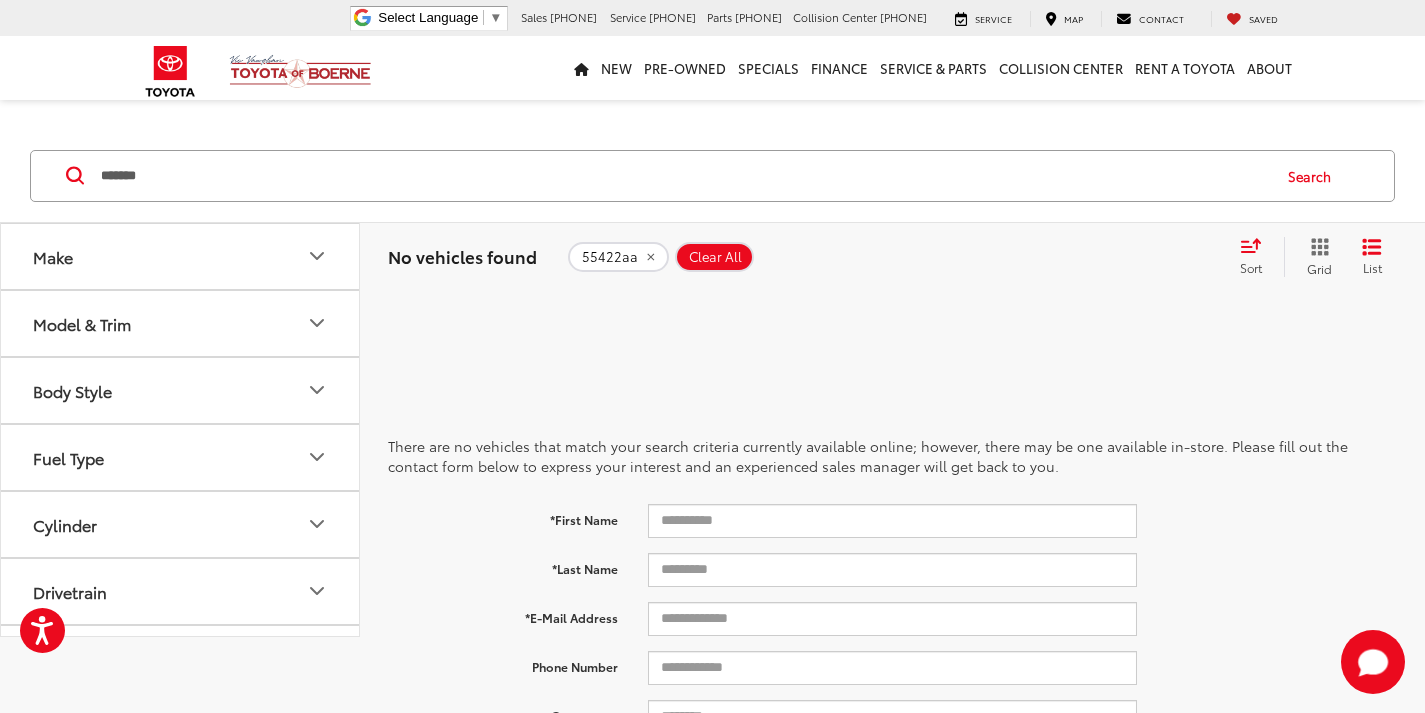 click on "Accessibility Screen-Reader Guide, Feedback, and Issue Reporting | New window
Vic Vaughan Toyota of Boerne
Select Language ▼
Sales
[PHONE]
Service
[PHONE]
Parts
[PHONE]
Collision Center
[PHONE]
31205 Interstate 10 Frontage Rd
[CITY], [STATE] 78006
Service
Map
Contact
Saved
Saved
Vic Vaughan Toyota of Boerne
Saved
Directions
New
New Vehicles
New Specials
New Tundra Inventory
Schedule Test Drive
ToyotaCare
Toyota Safety Sense
Model Research
Toyota Reviews
Toyota Comparisons
Pre-Owned
Pre-Owned Vehicles" at bounding box center (712, 824) 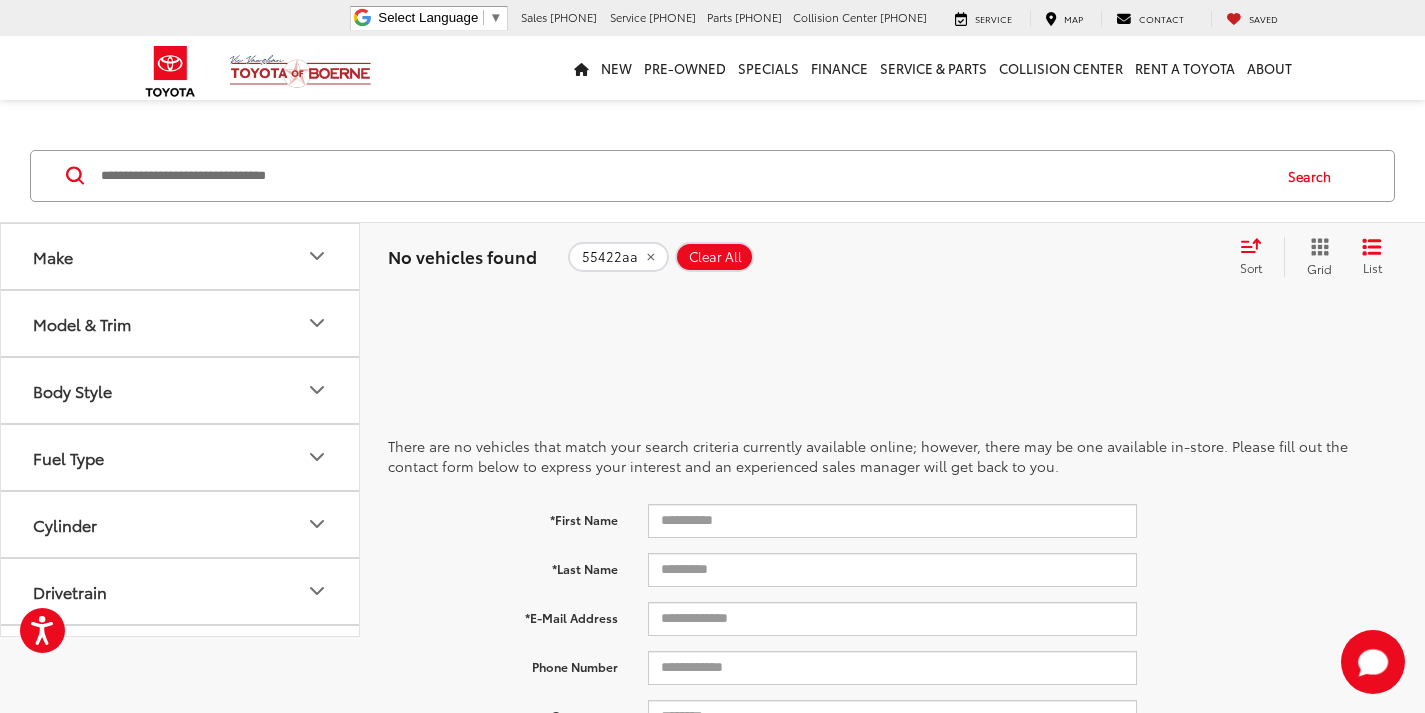 click at bounding box center (684, 176) 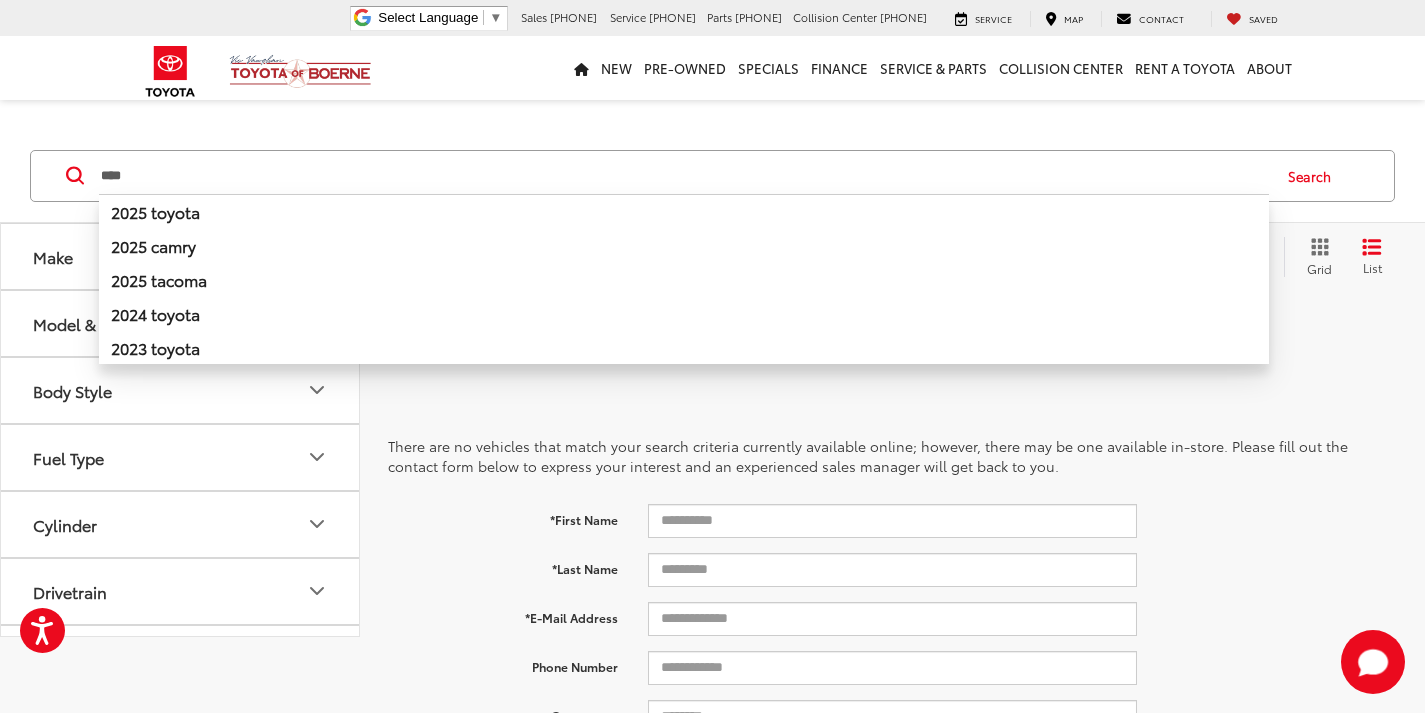 type on "****" 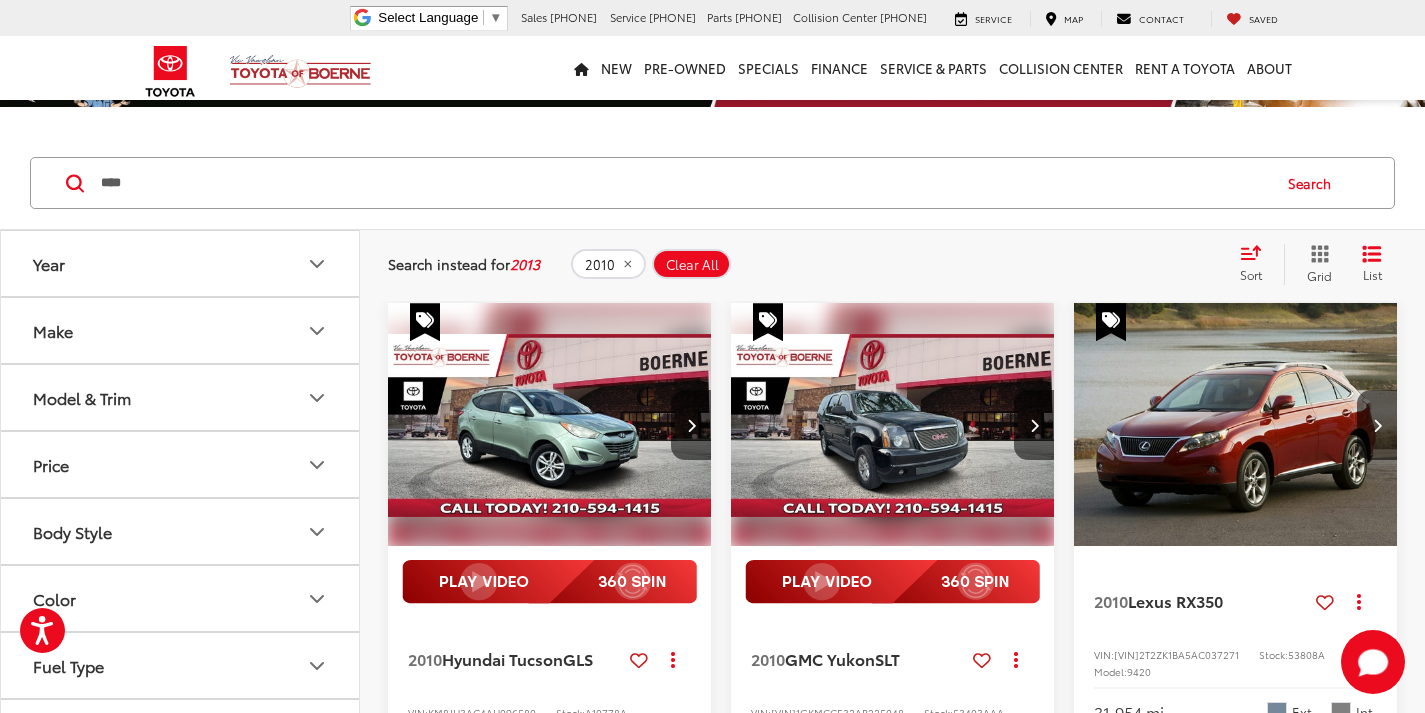 scroll, scrollTop: 0, scrollLeft: 0, axis: both 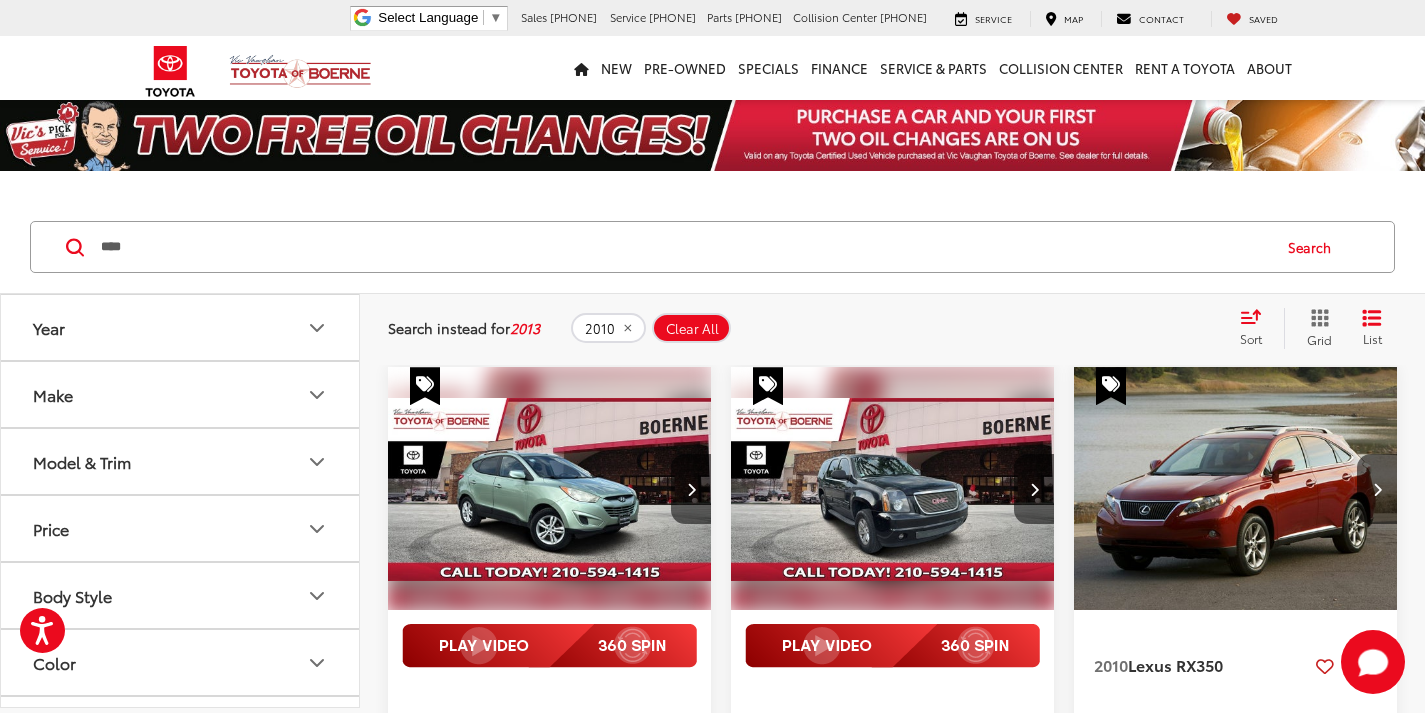 drag, startPoint x: 219, startPoint y: 231, endPoint x: 0, endPoint y: 269, distance: 222.27235 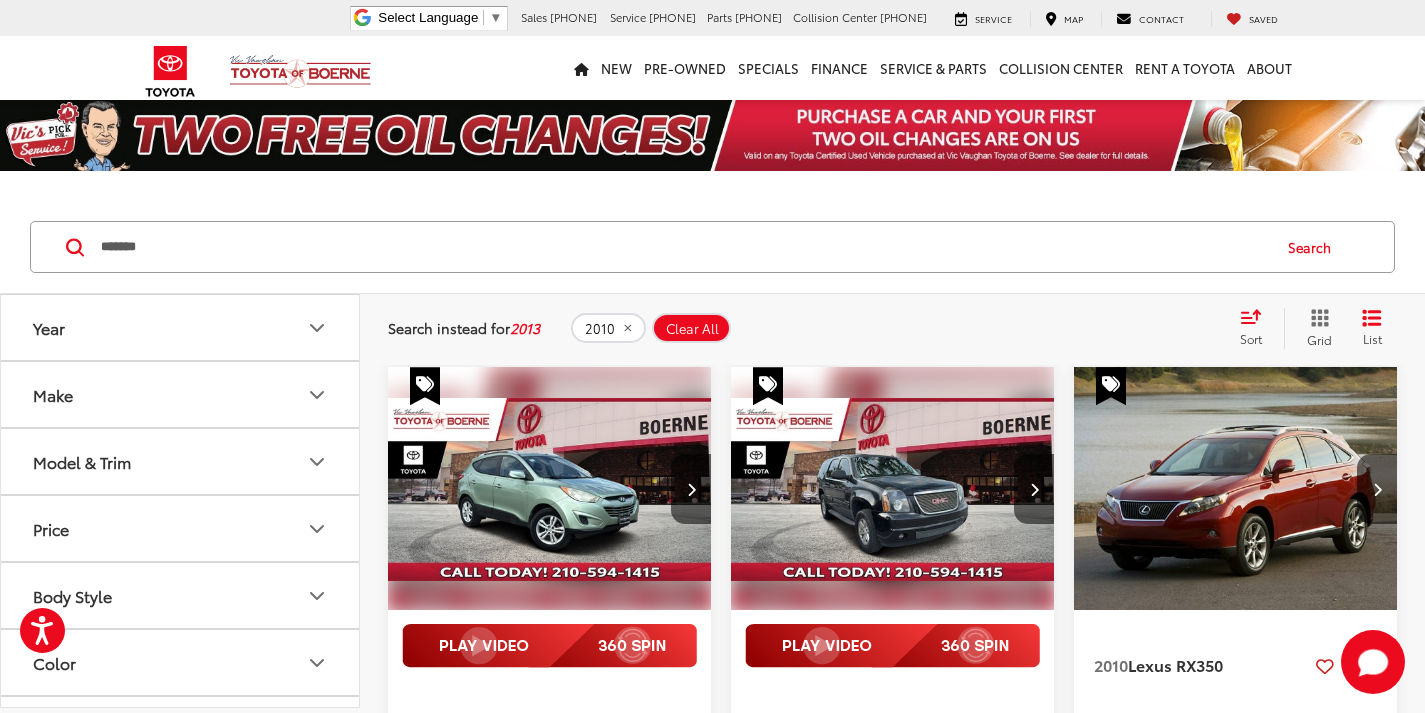 type on "*******" 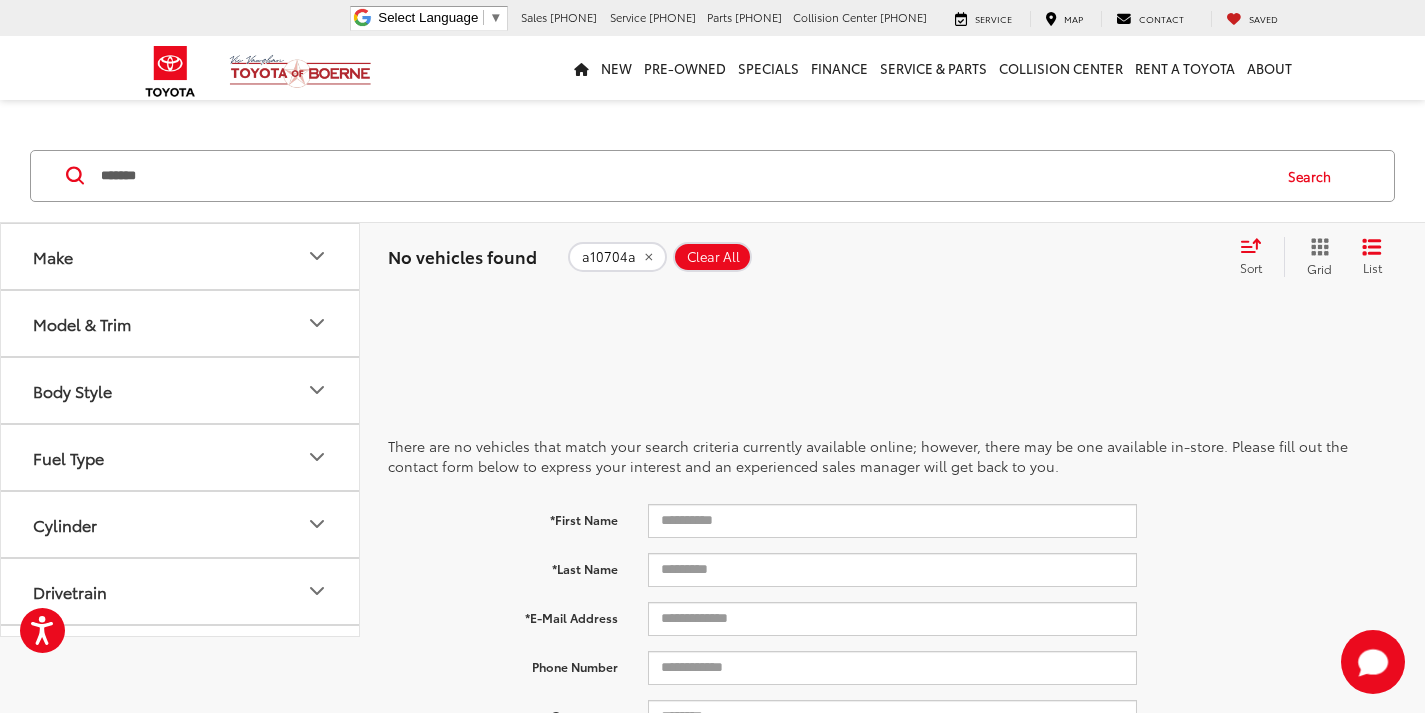 drag, startPoint x: 256, startPoint y: 184, endPoint x: 0, endPoint y: 191, distance: 256.09567 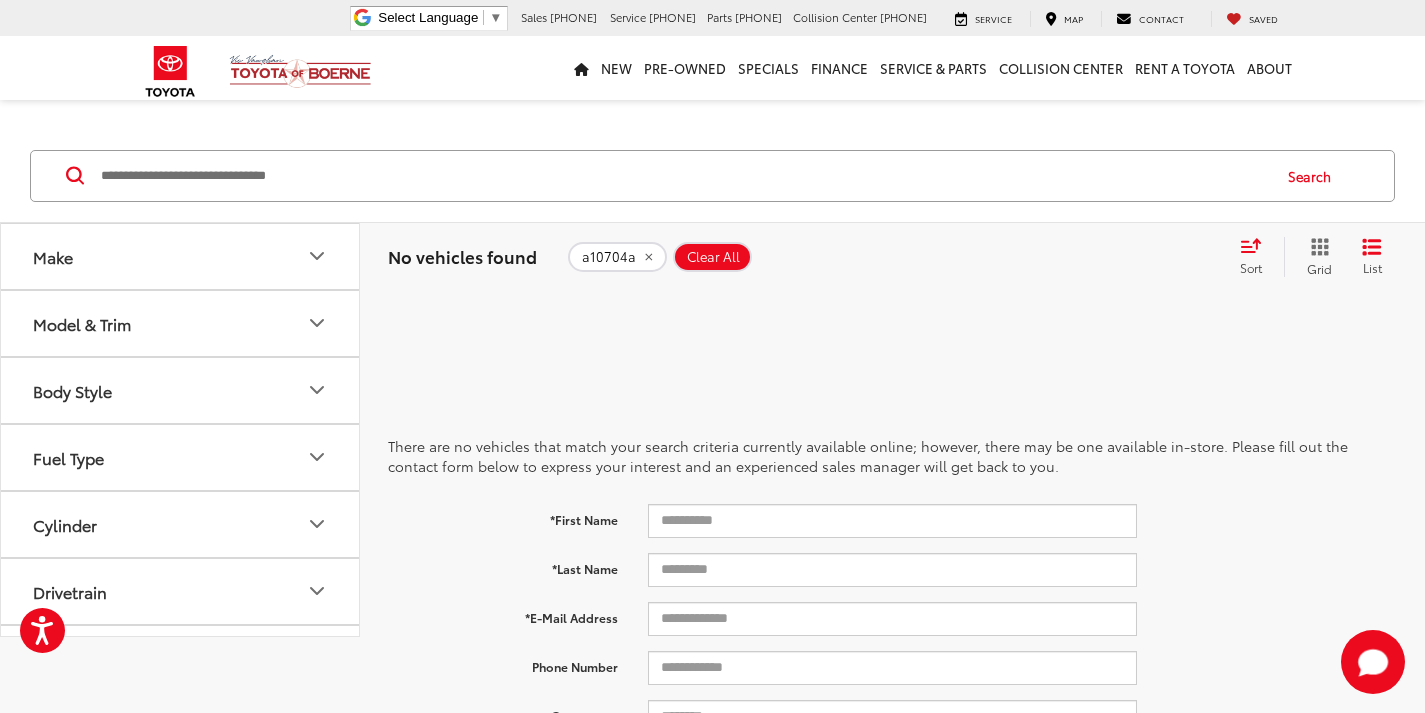 click at bounding box center [684, 176] 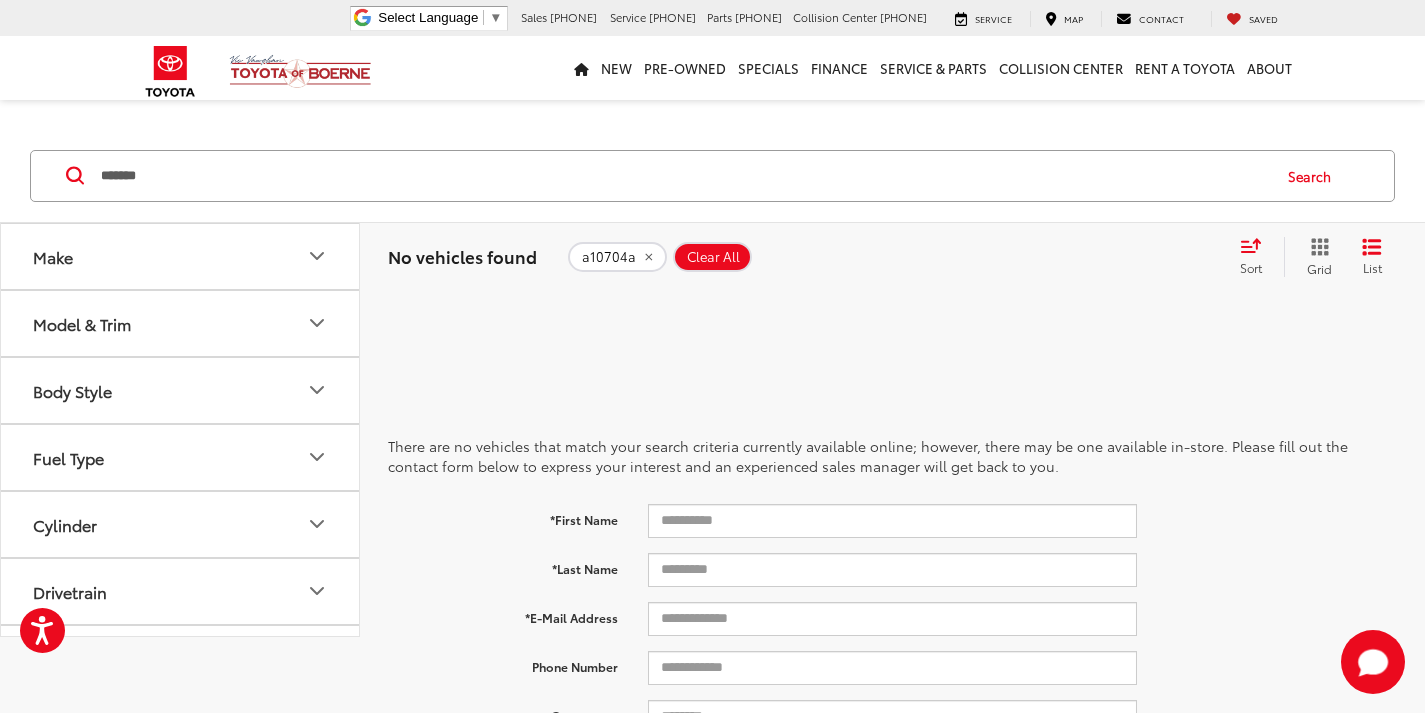 drag, startPoint x: 252, startPoint y: 177, endPoint x: 0, endPoint y: 209, distance: 254.02362 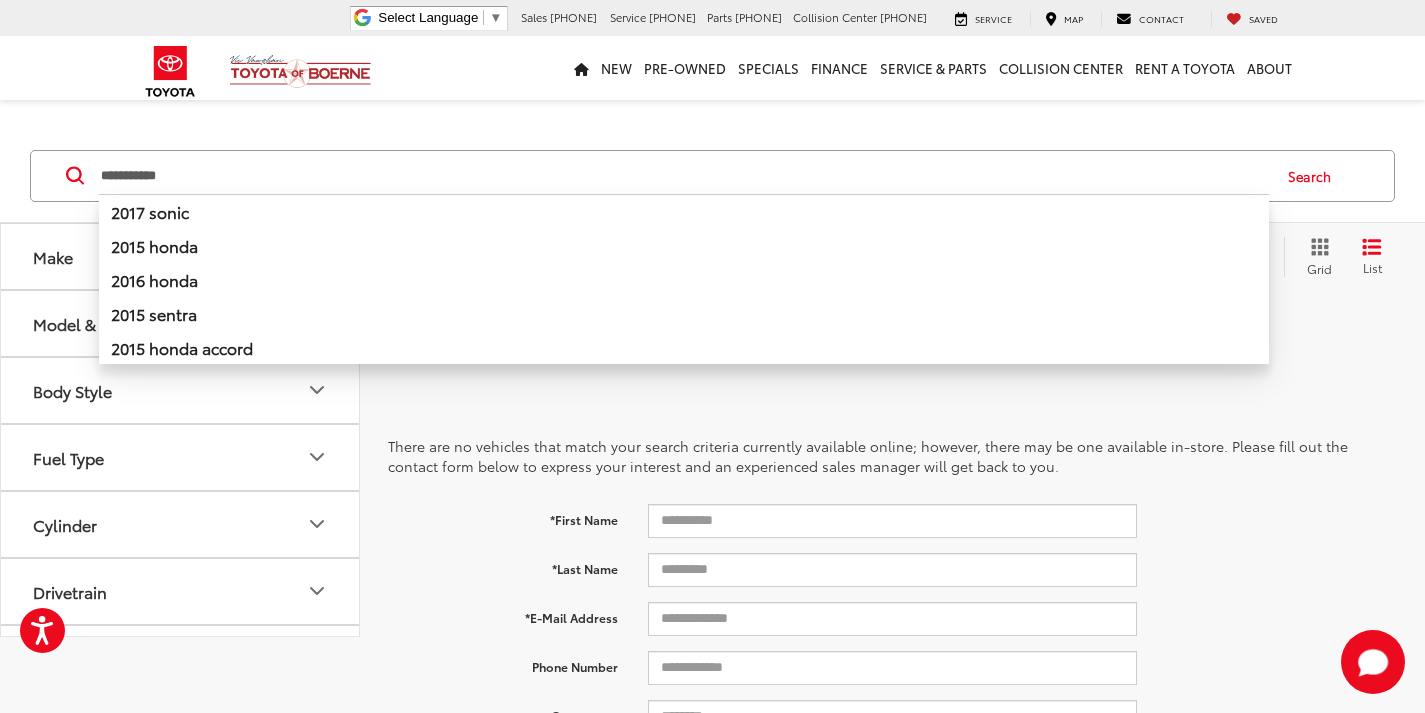 type on "**********" 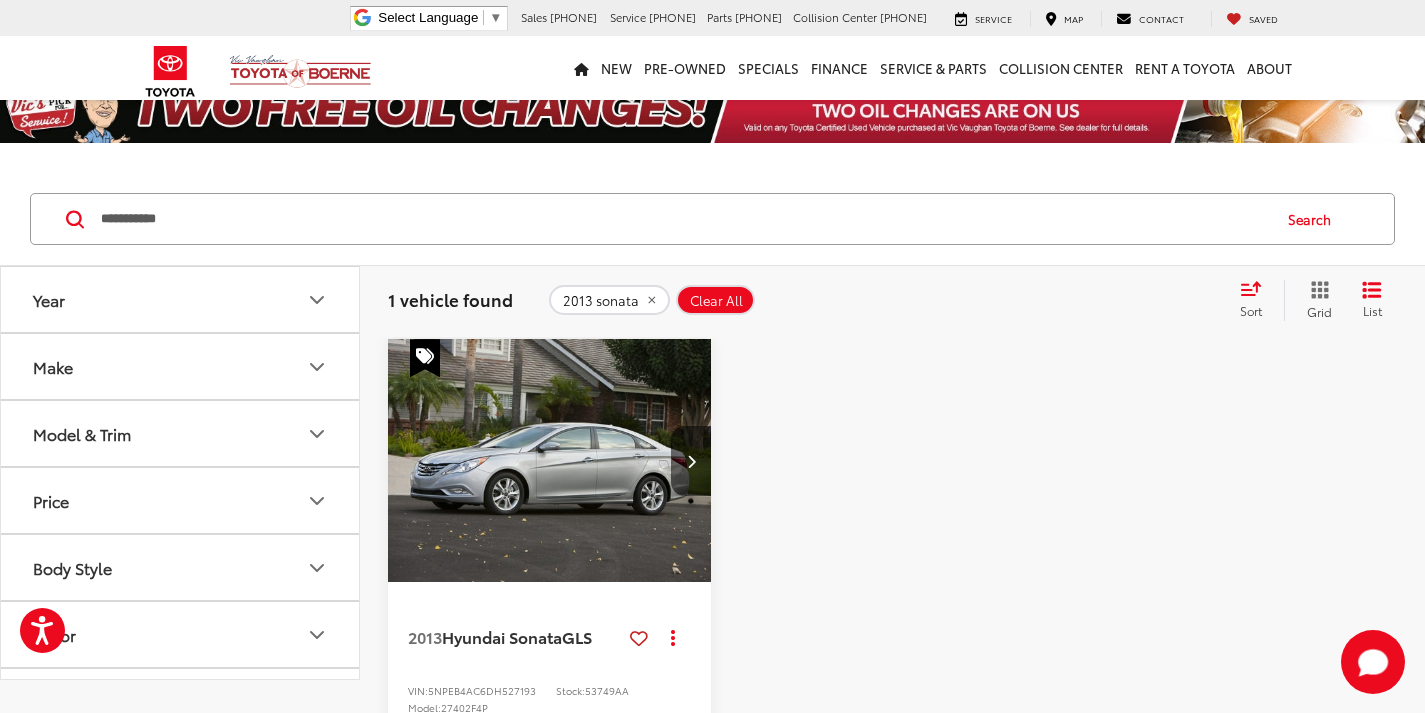 scroll, scrollTop: 0, scrollLeft: 0, axis: both 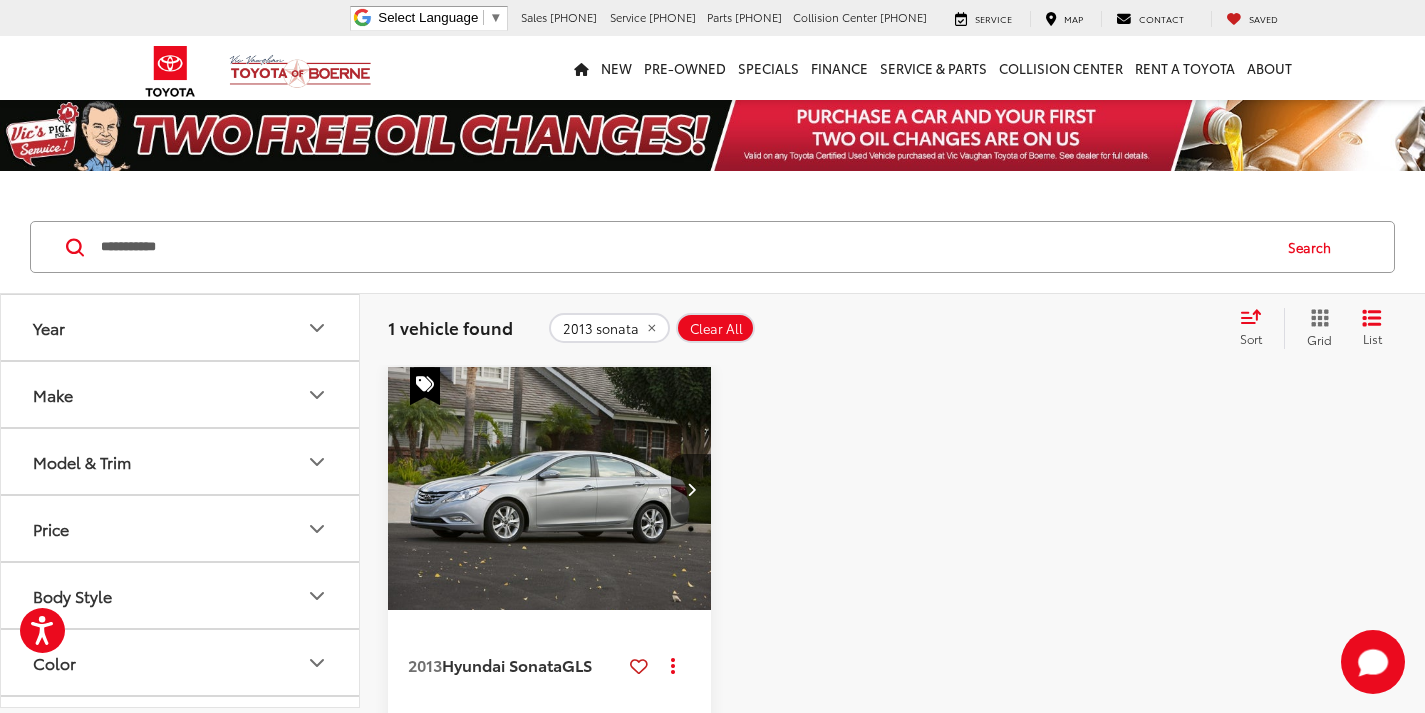 click 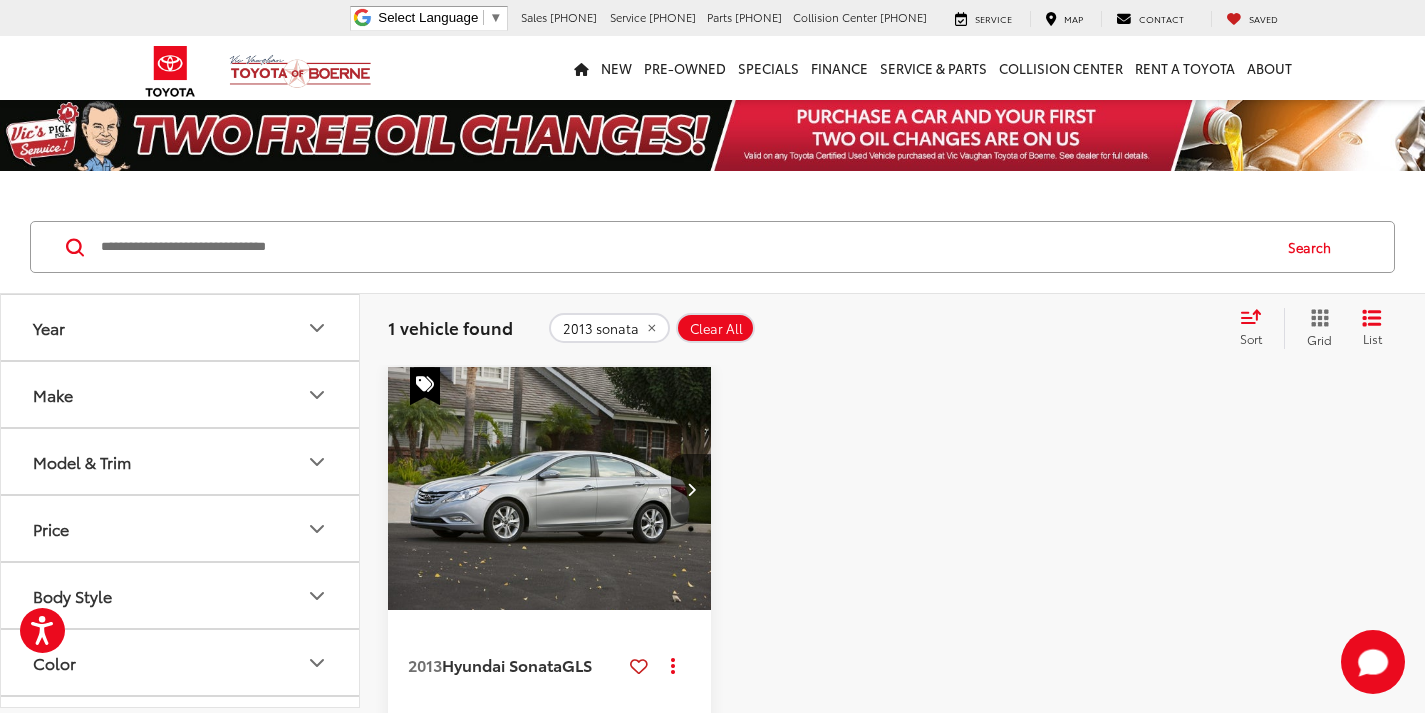 click at bounding box center [684, 247] 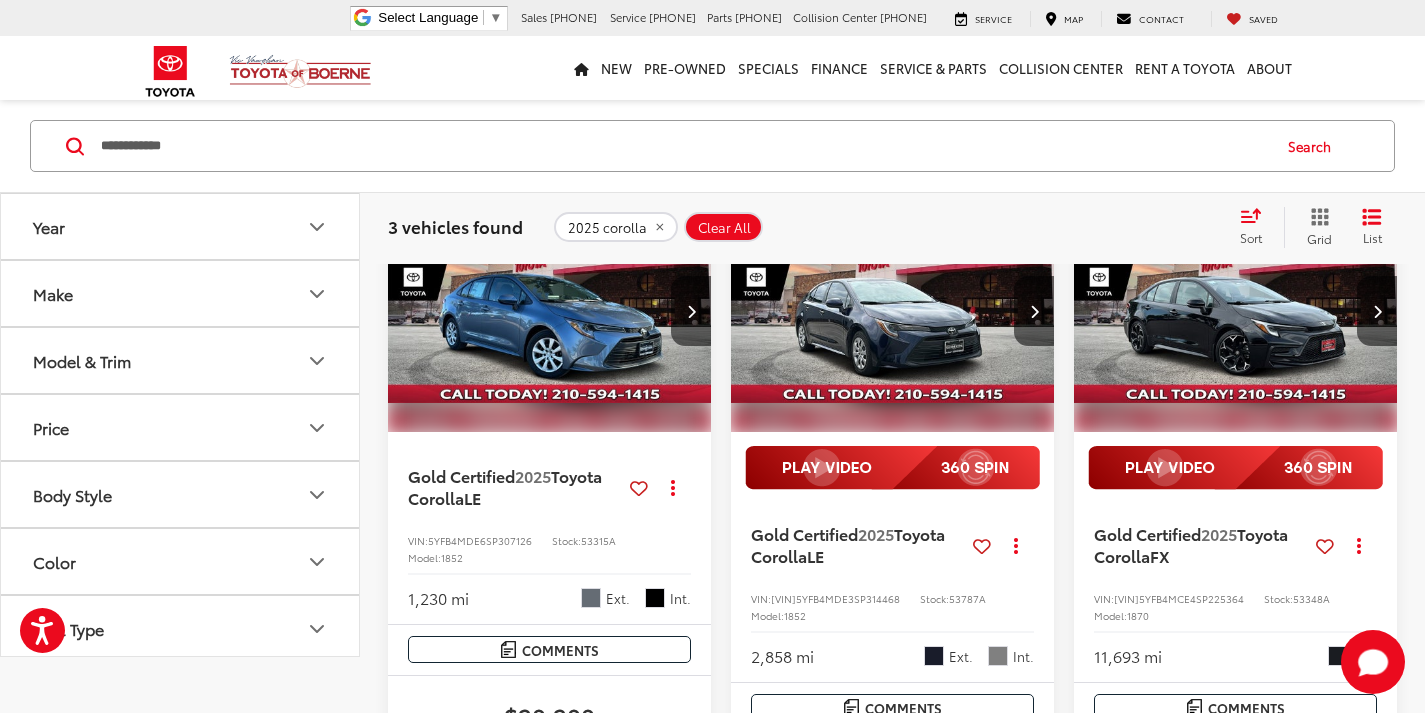 scroll, scrollTop: 0, scrollLeft: 0, axis: both 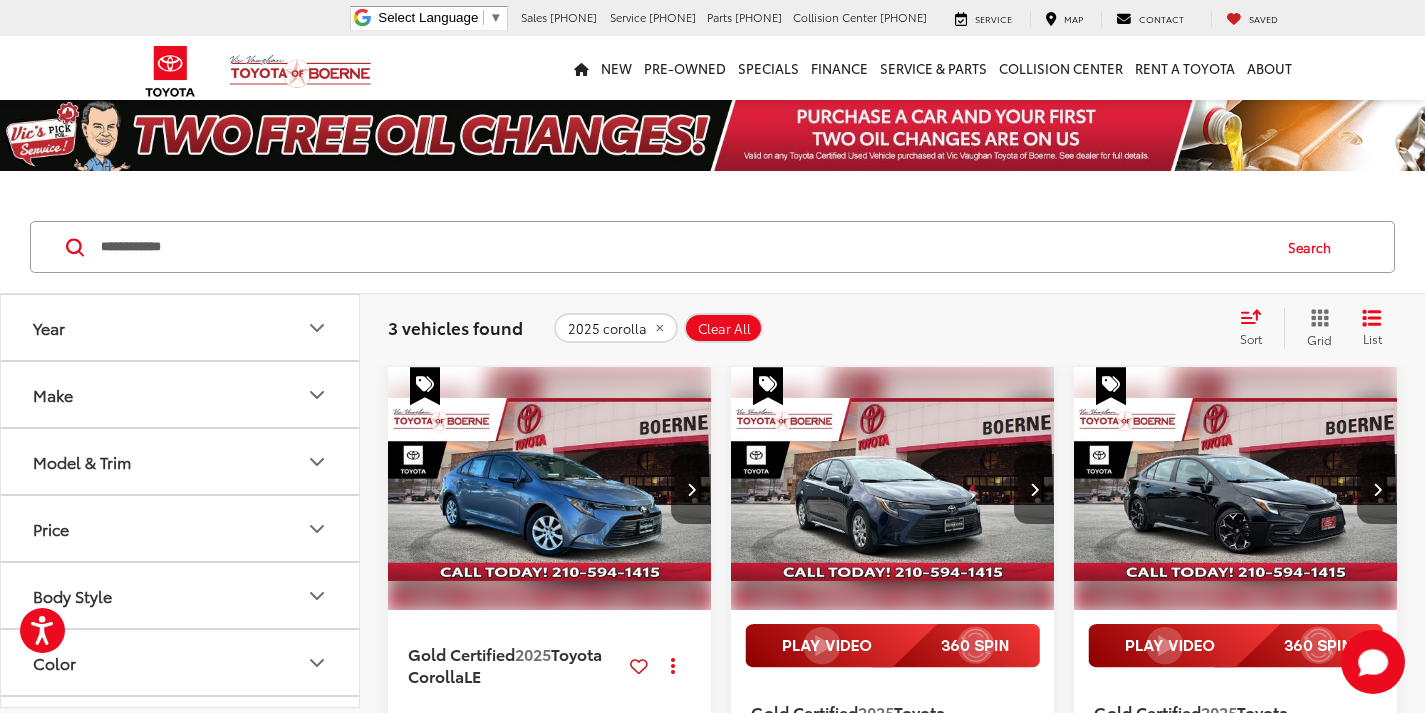 click on "2025 corolla Clear All + 0" at bounding box center [888, 328] 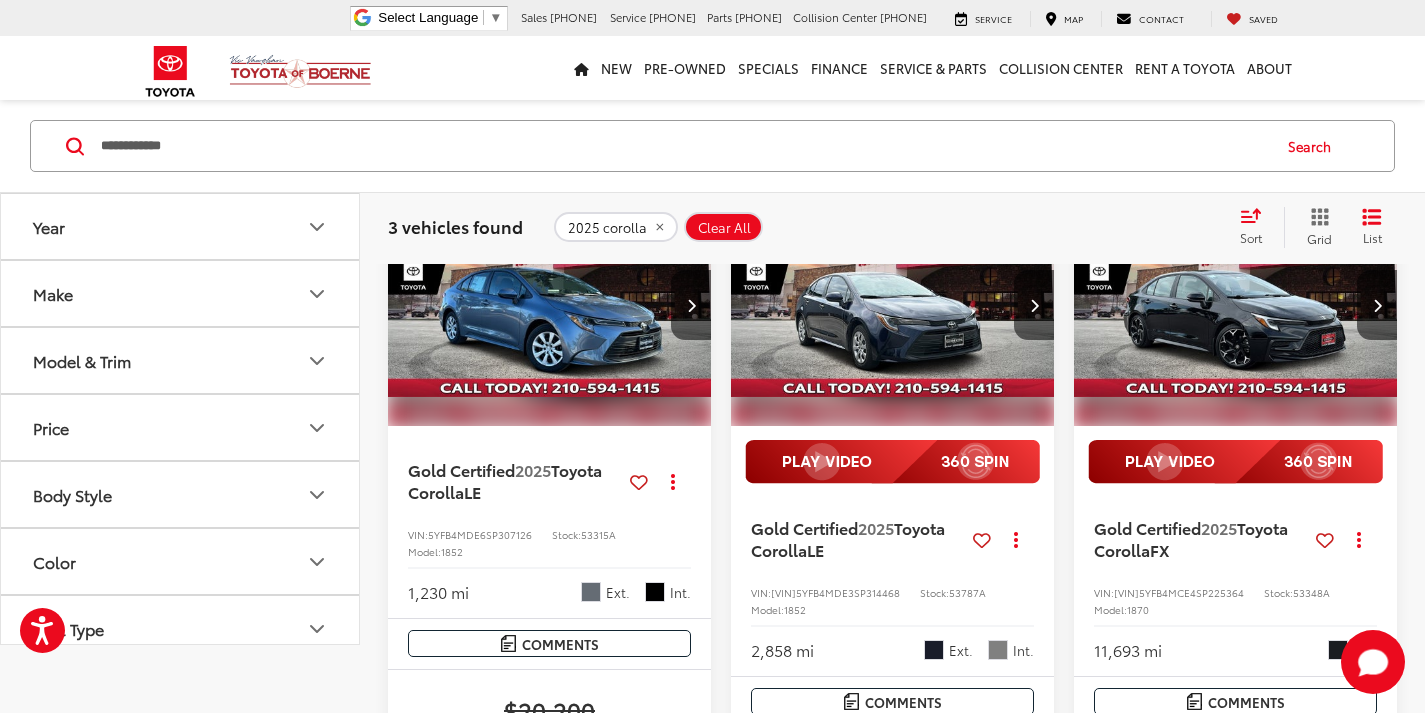 scroll, scrollTop: 0, scrollLeft: 0, axis: both 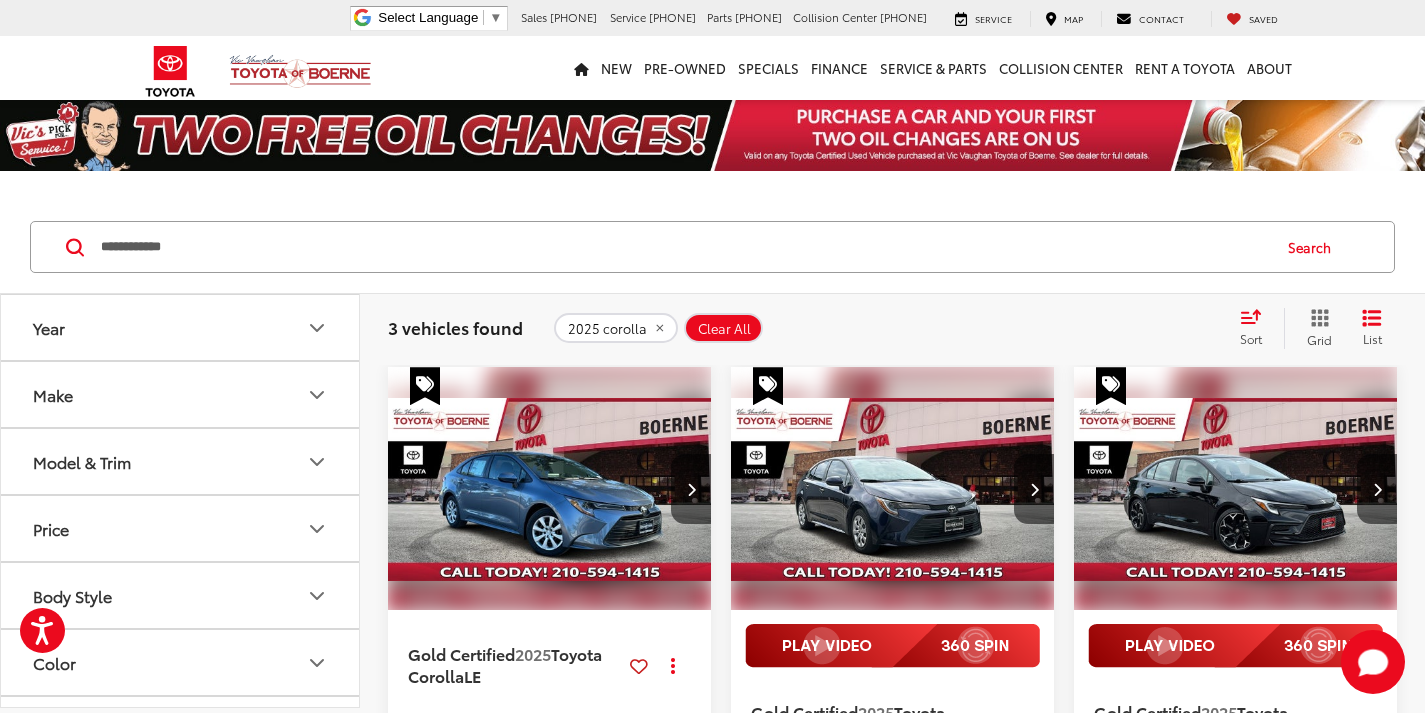 click on "**********" at bounding box center (712, 247) 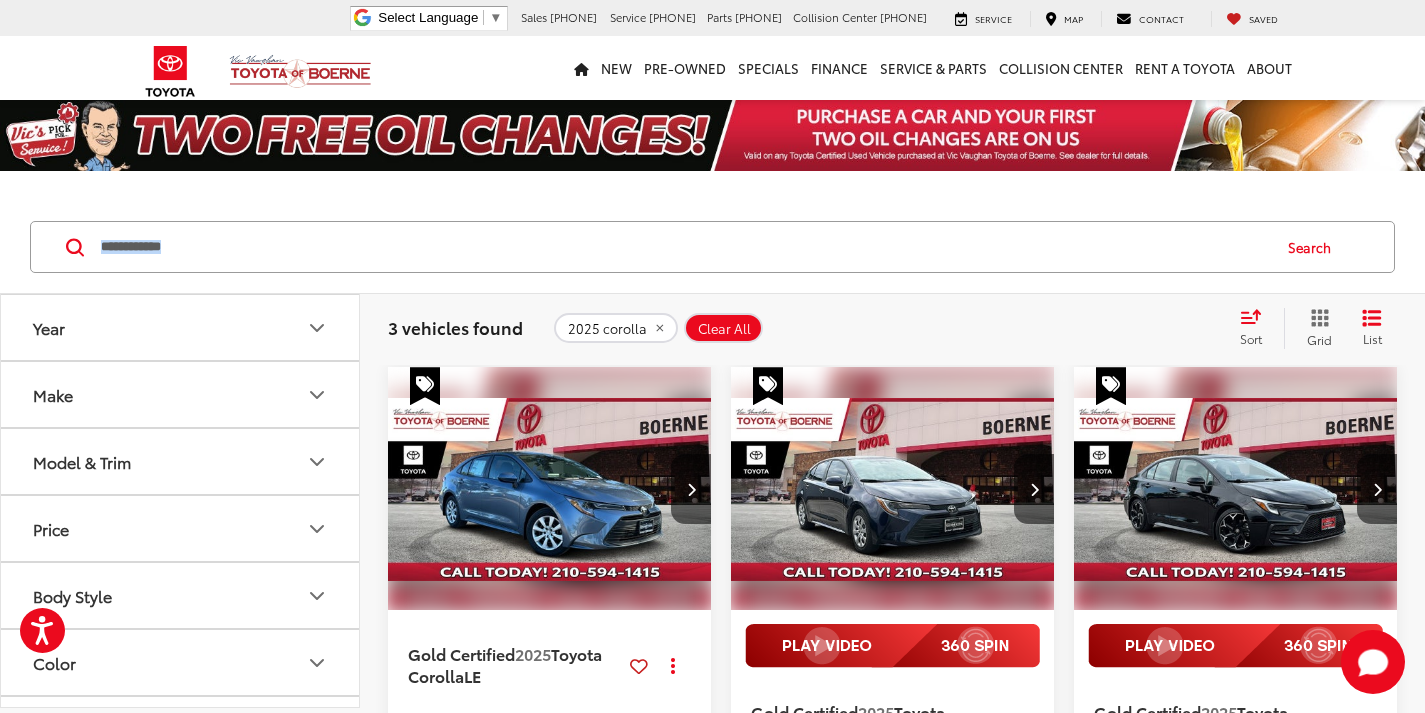 click on "**********" at bounding box center (712, 247) 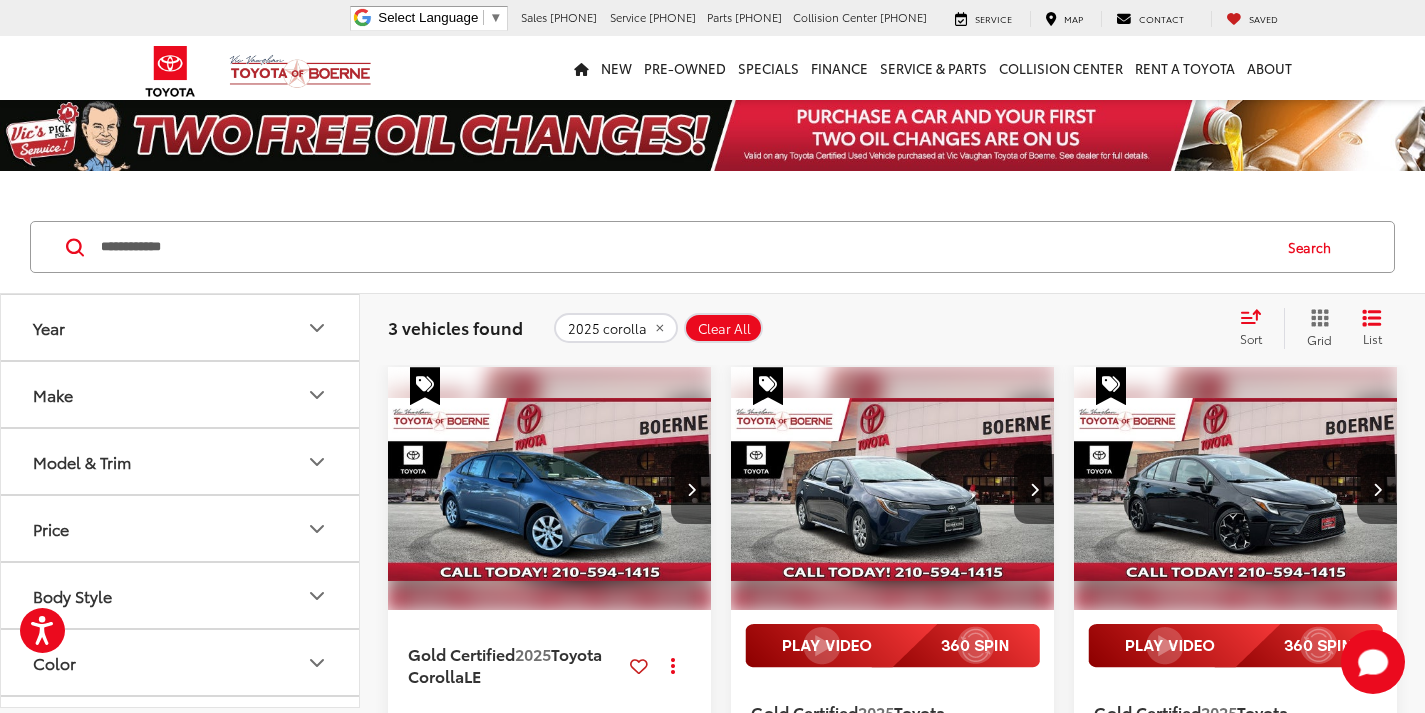 click at bounding box center (712, 181) 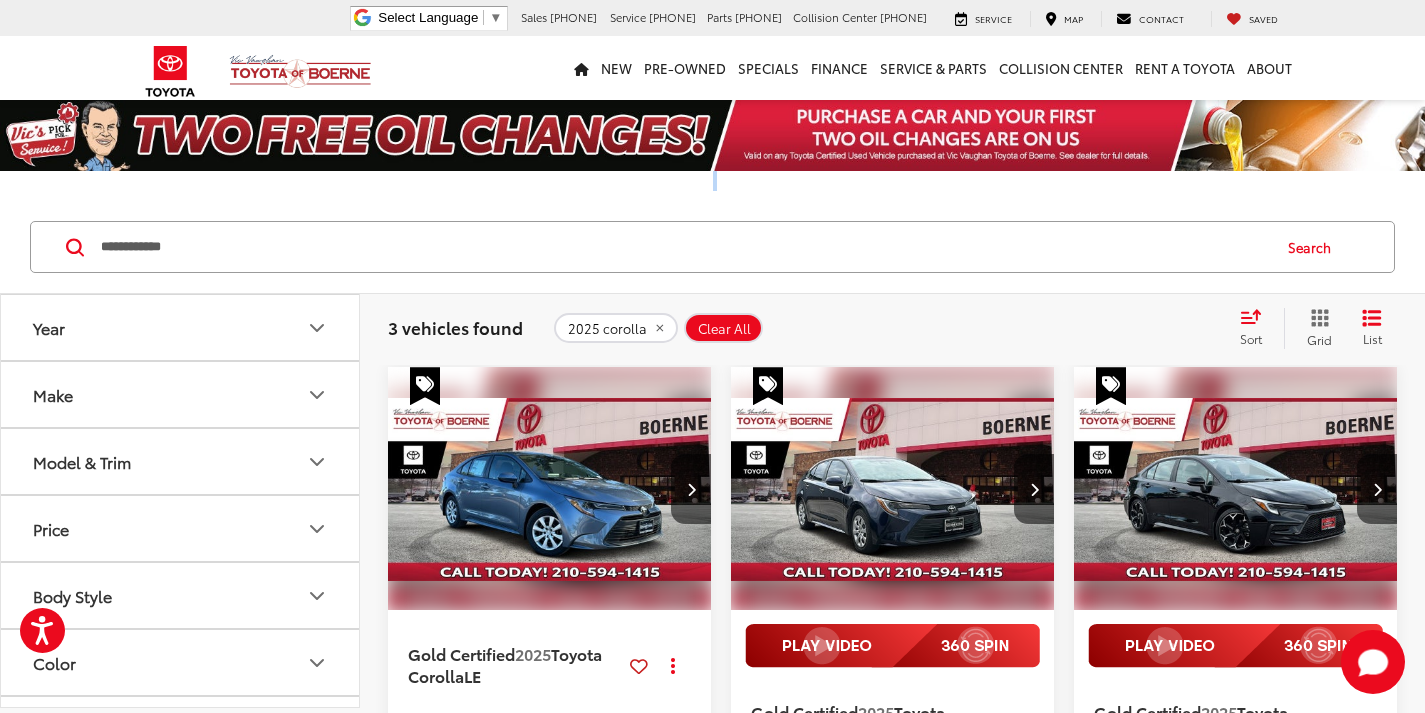 click at bounding box center (712, 181) 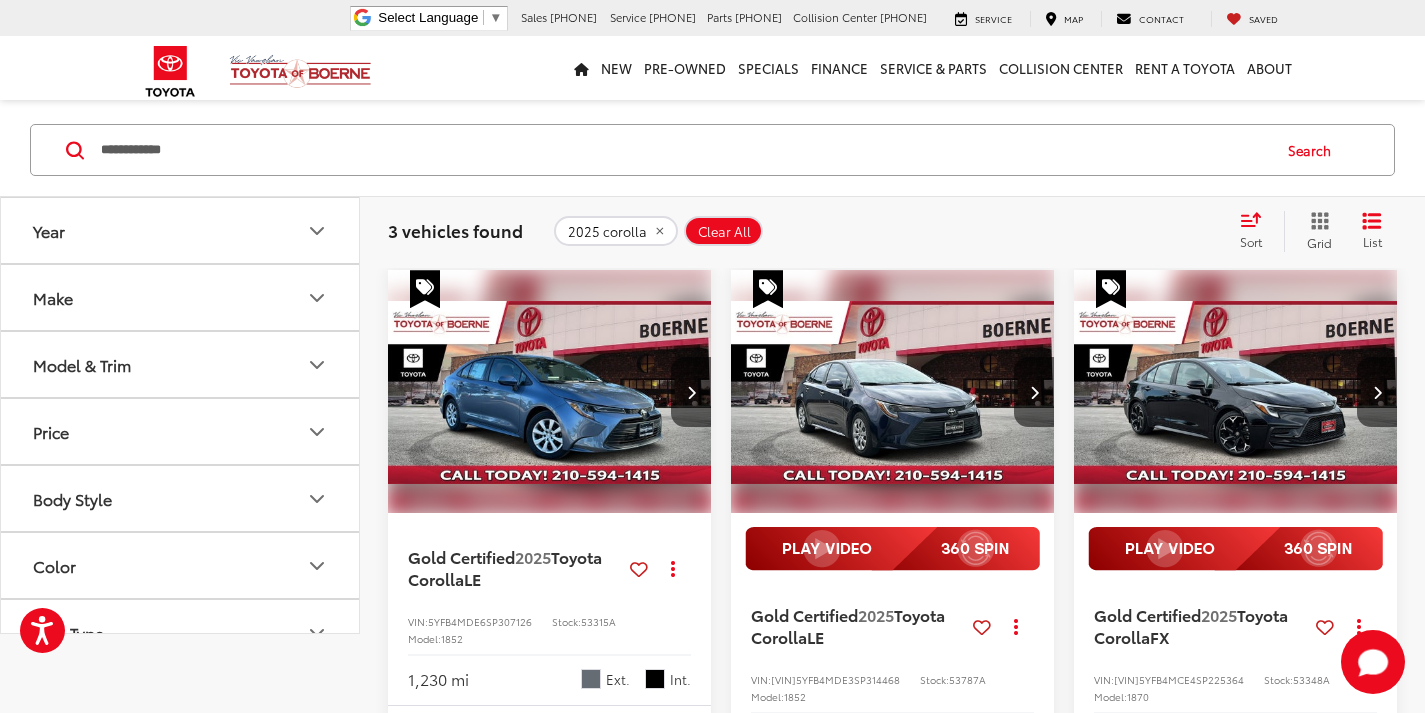 scroll, scrollTop: 0, scrollLeft: 0, axis: both 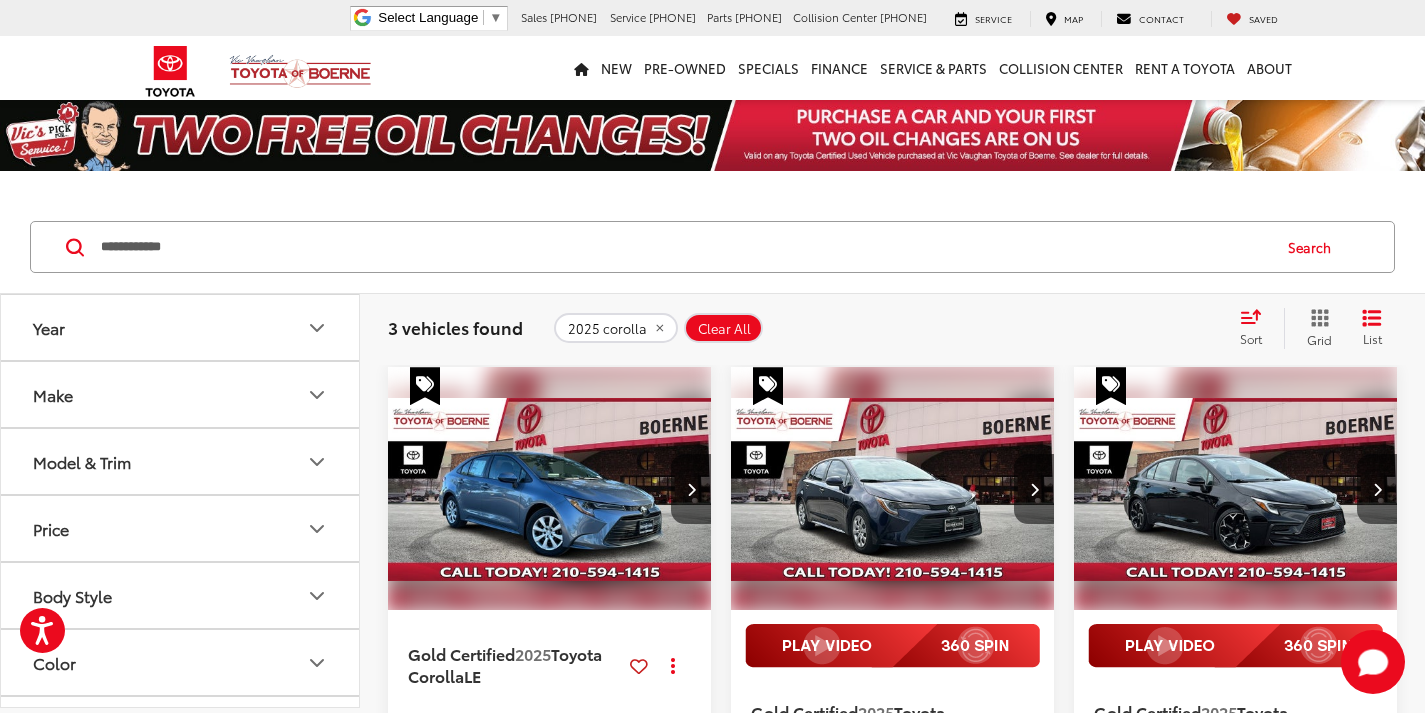 click on "2025 corolla Clear All + 0" at bounding box center [888, 328] 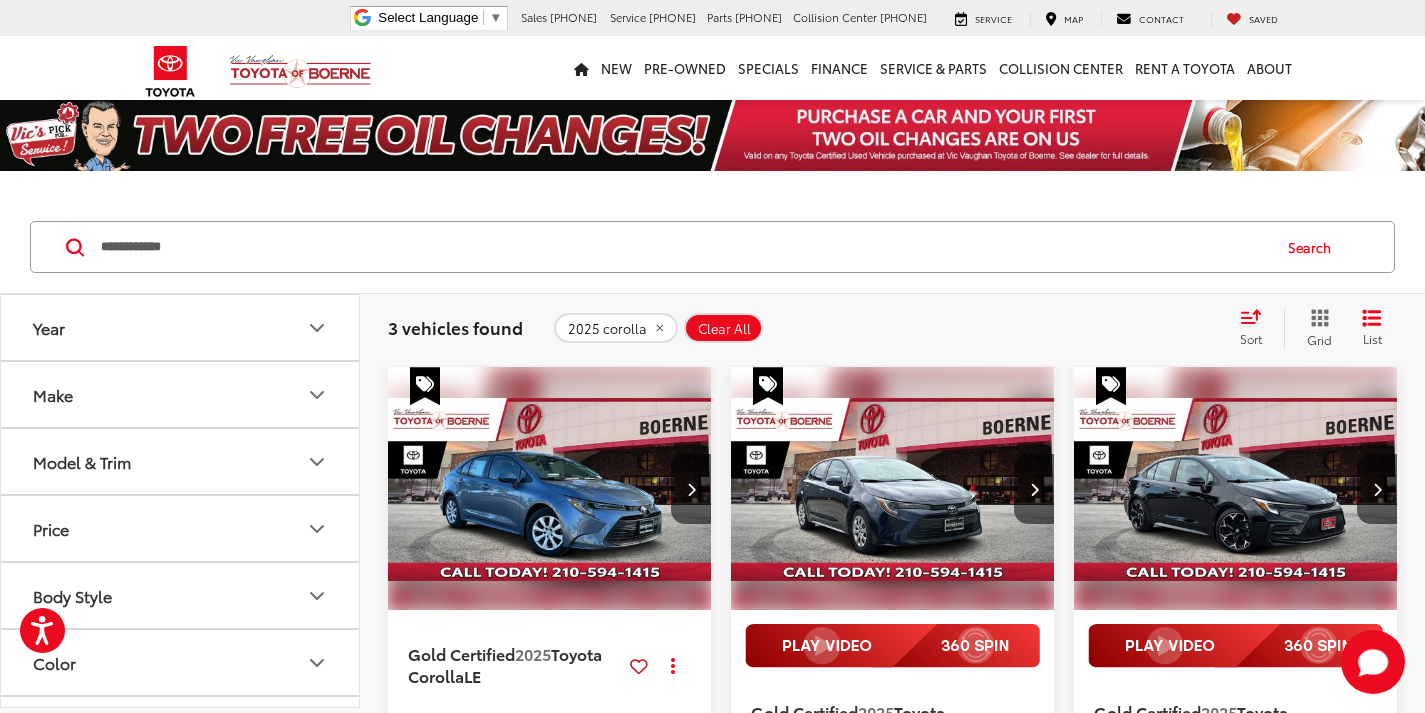 click on "2025 corolla Clear All + 0" at bounding box center (888, 328) 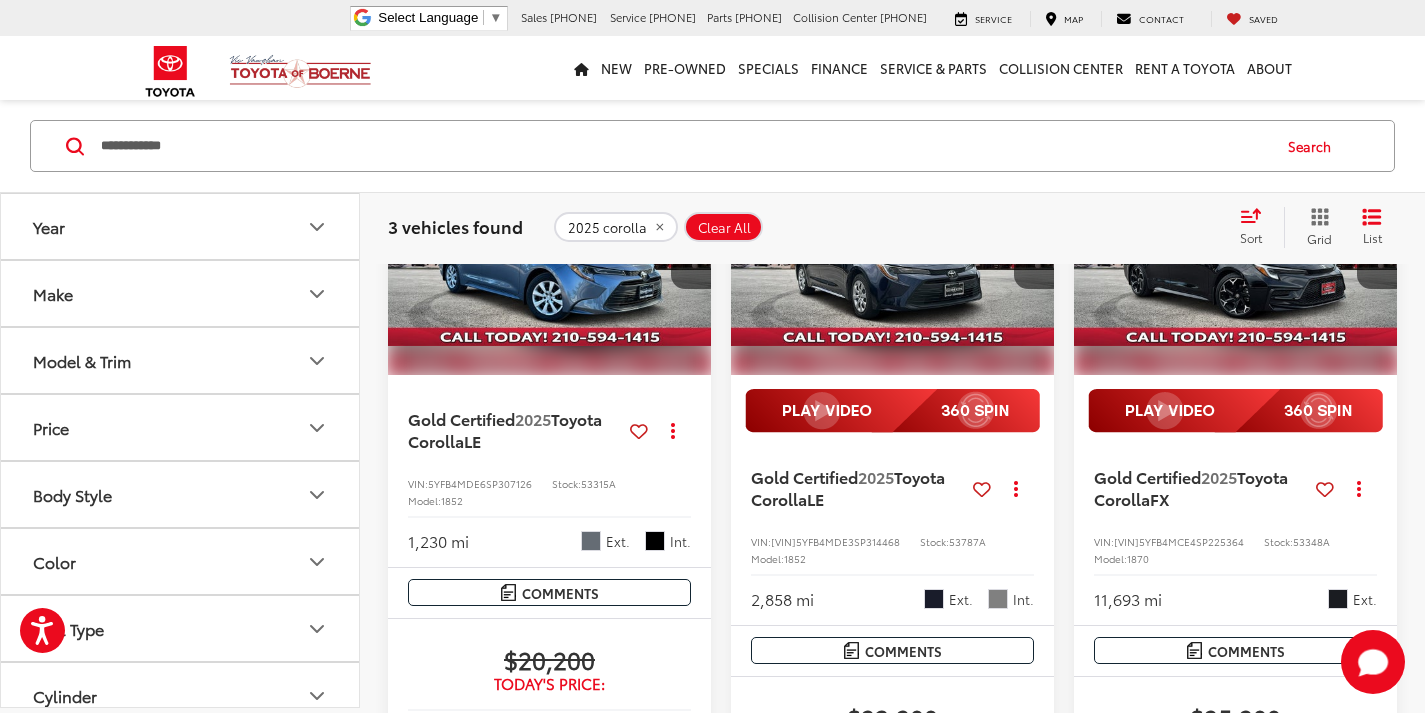 scroll, scrollTop: 200, scrollLeft: 0, axis: vertical 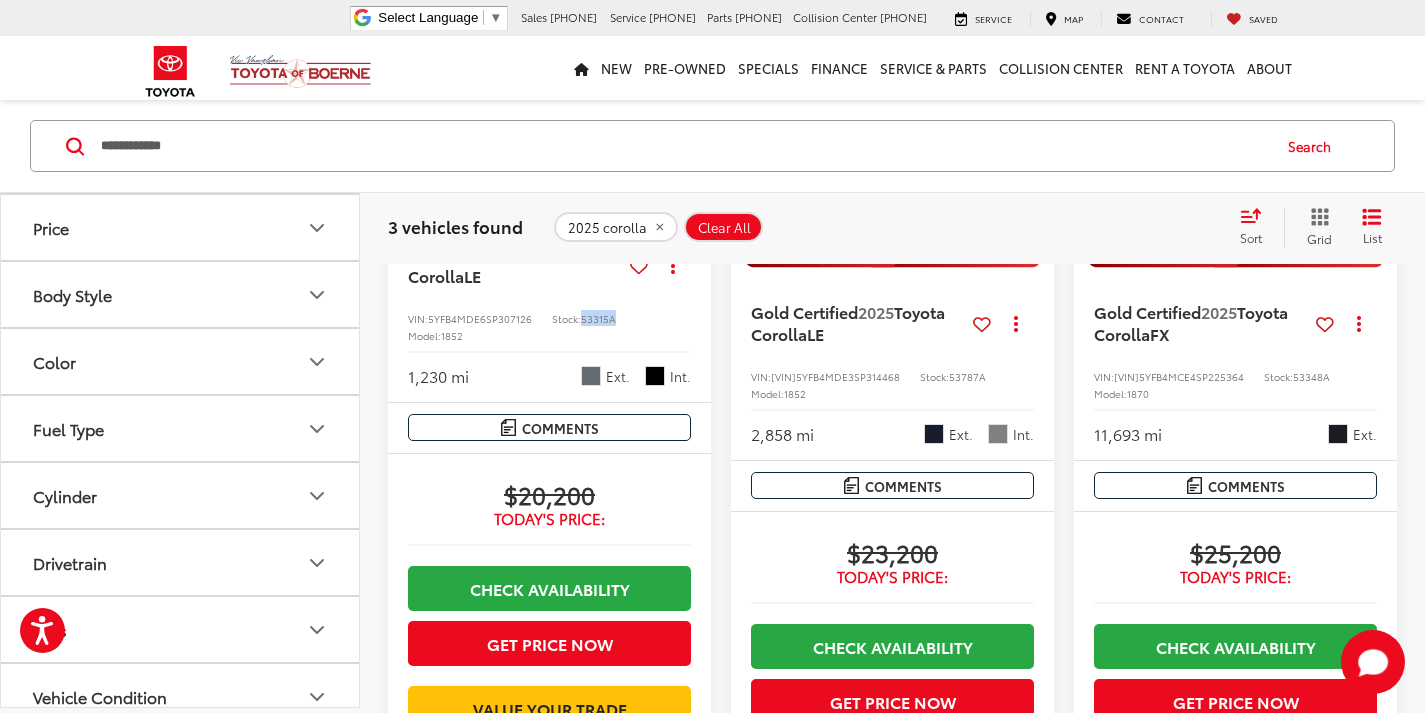 drag, startPoint x: 638, startPoint y: 327, endPoint x: 583, endPoint y: 321, distance: 55.326305 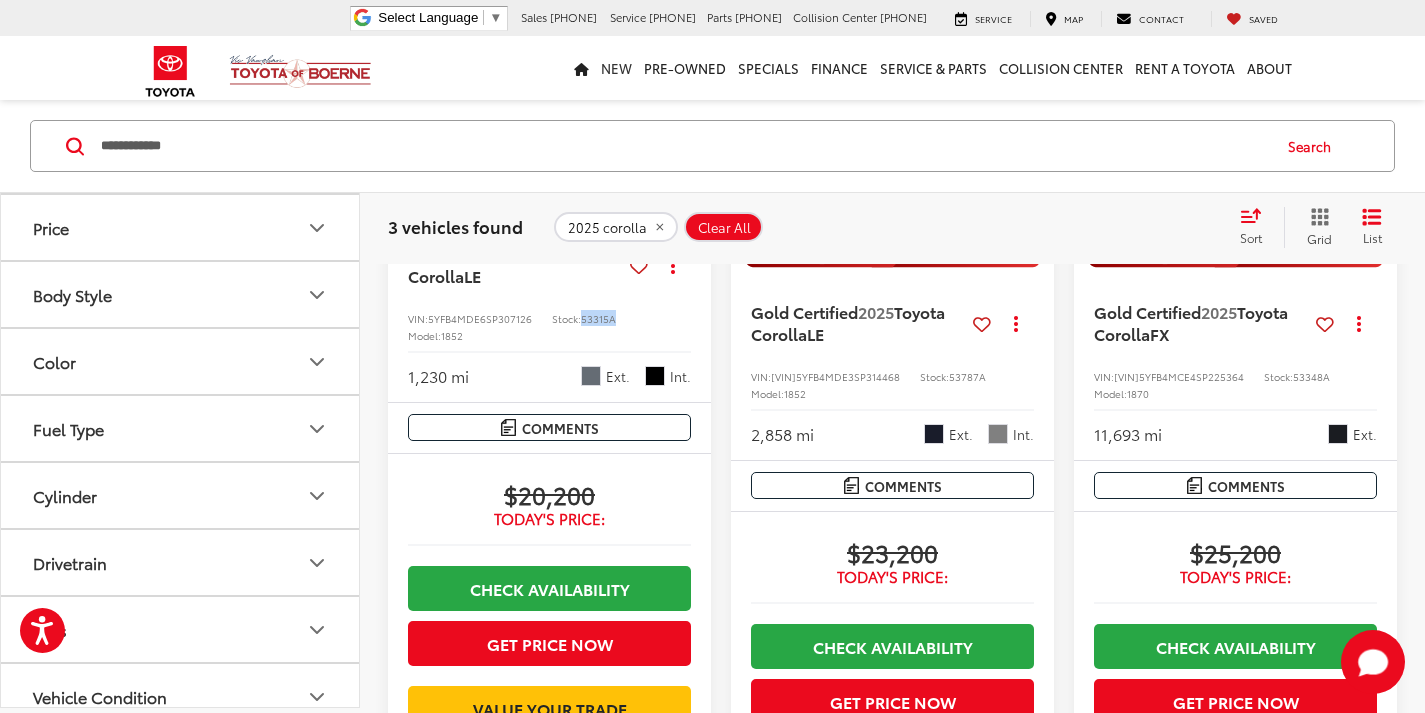 copy on "53315A" 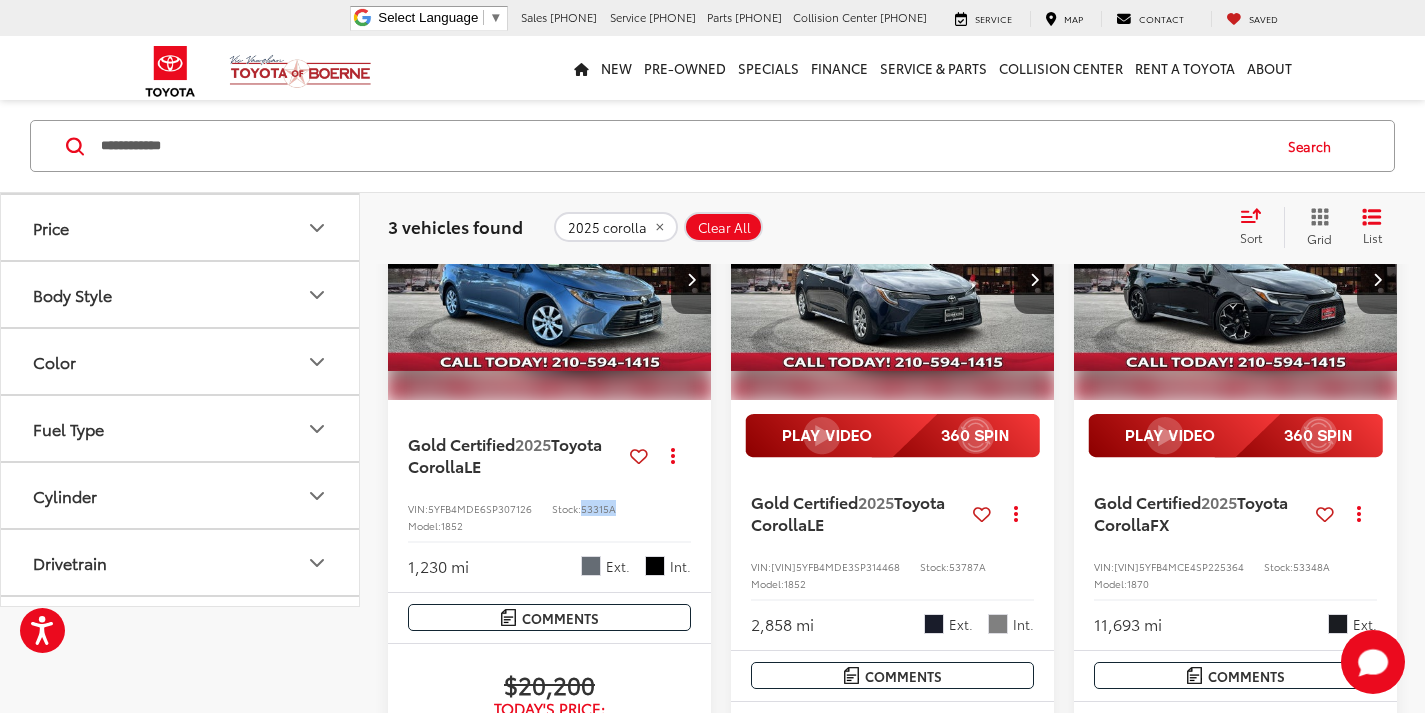 scroll, scrollTop: 0, scrollLeft: 0, axis: both 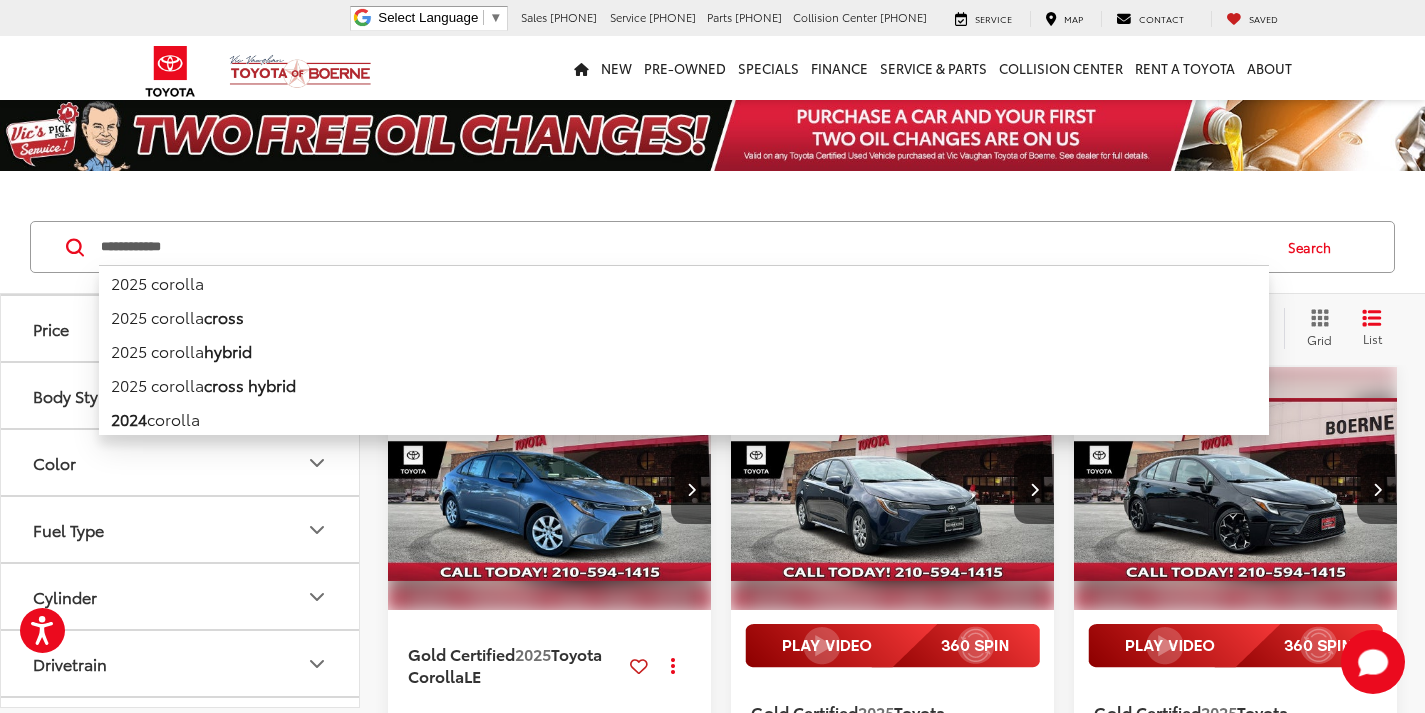 drag, startPoint x: 193, startPoint y: 237, endPoint x: 45, endPoint y: 60, distance: 230.72278 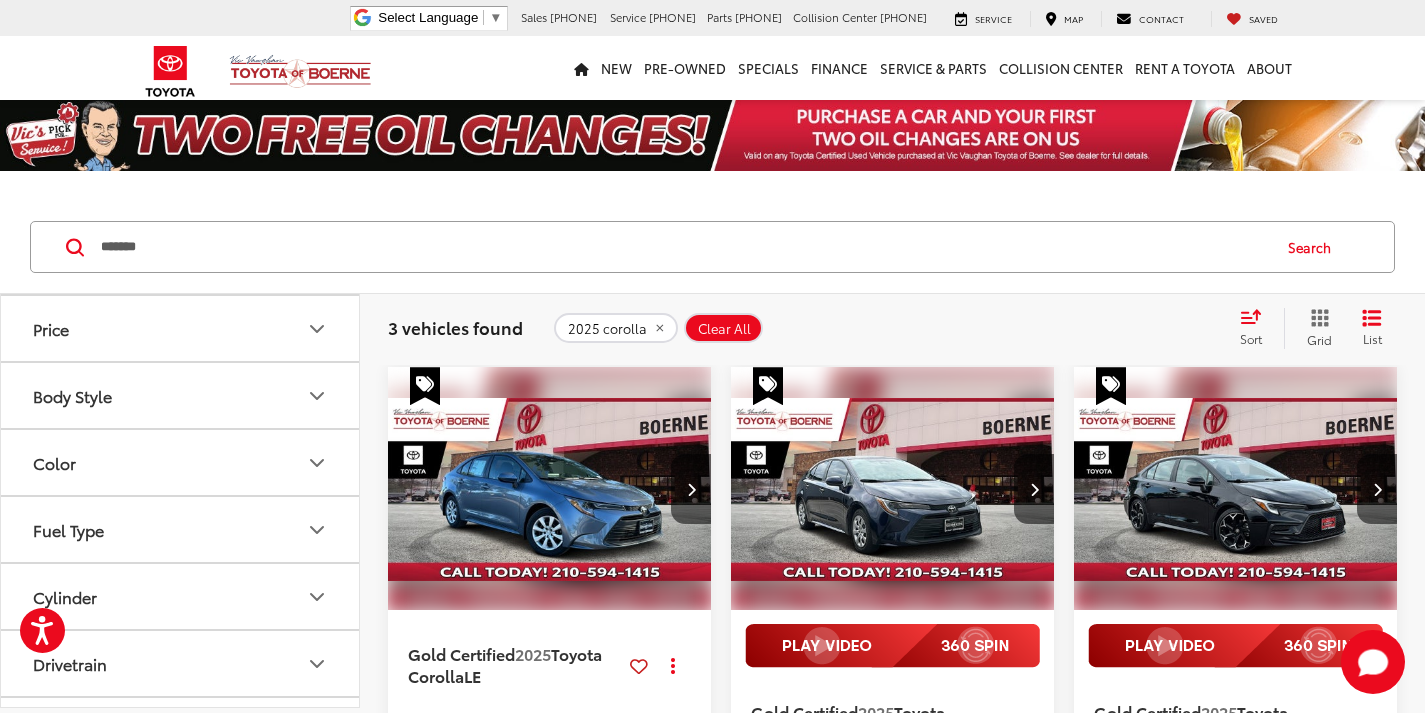 type on "*******" 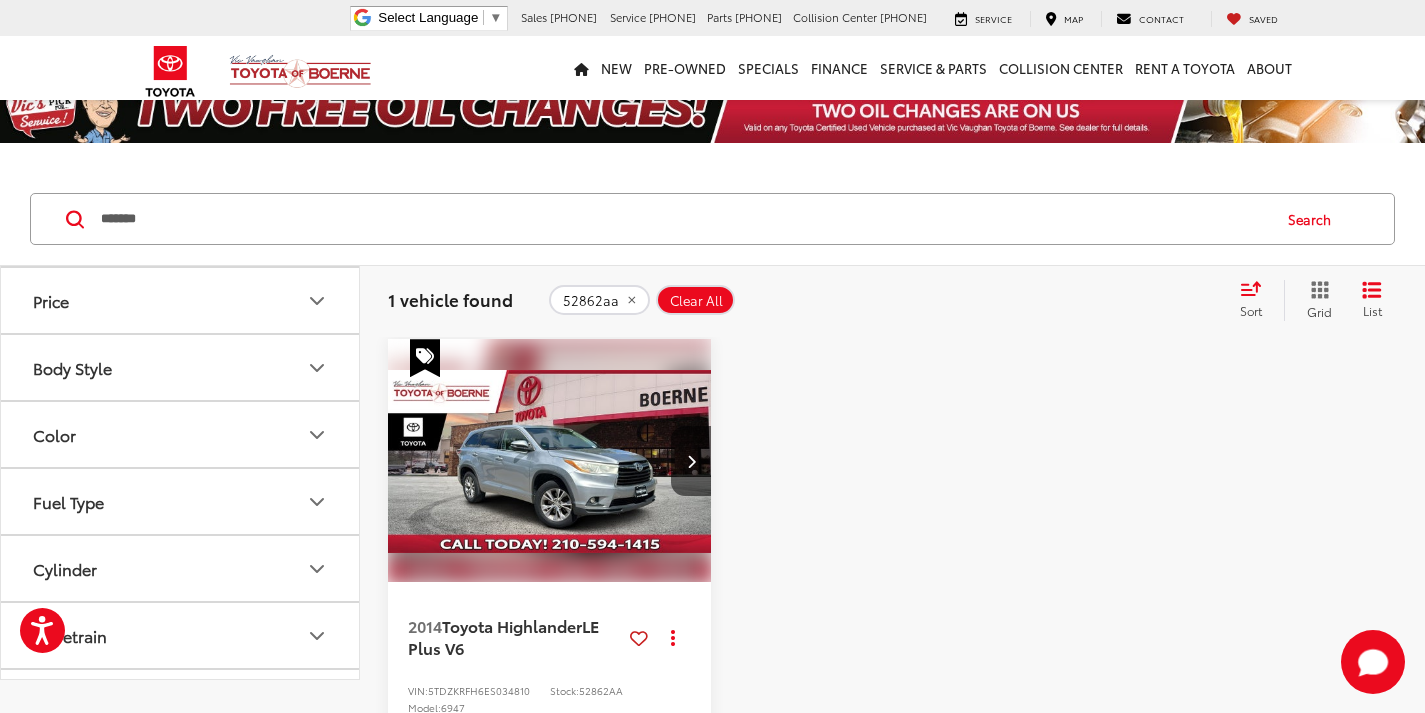 scroll, scrollTop: 0, scrollLeft: 0, axis: both 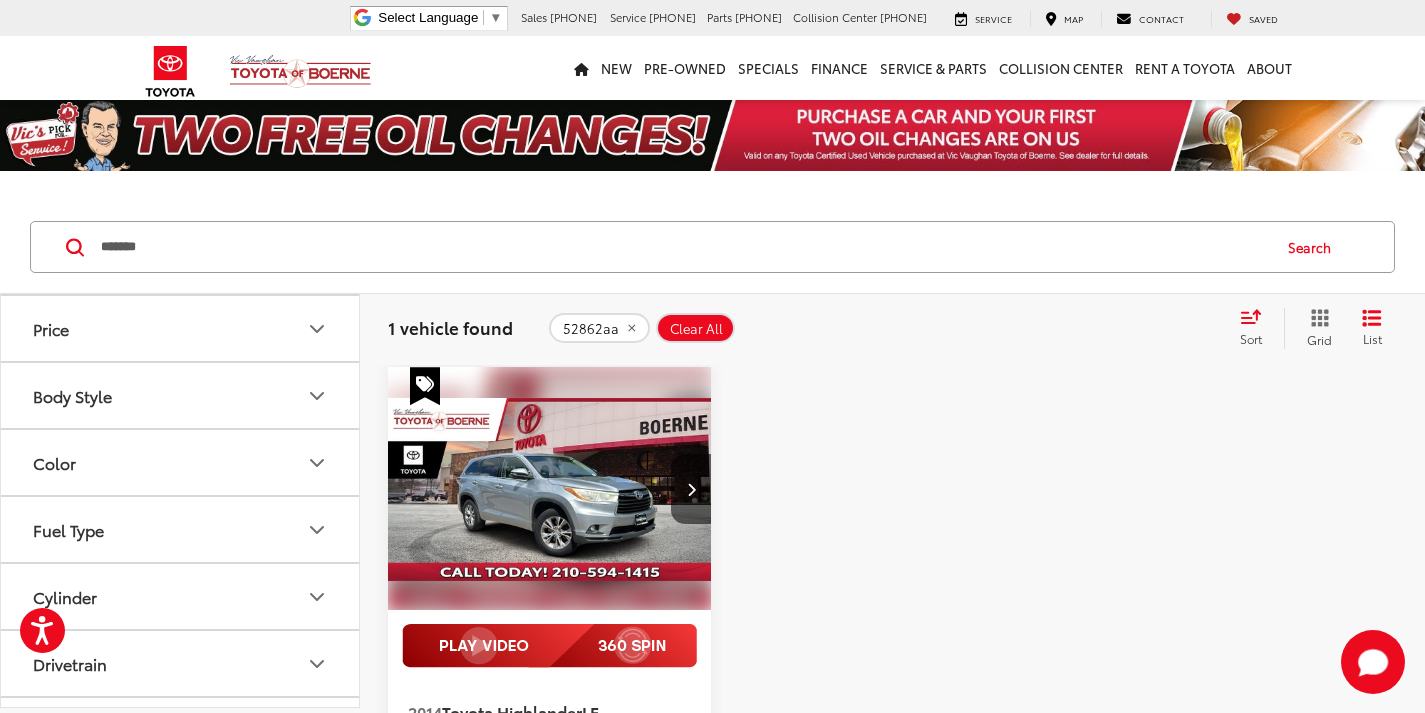 click on "2014  Toyota Highlander  LE Plus V6
Copy Link Share Print View Details VIN:  [VIN]5TDZKRFH6ES034810 Stock:  52862AA Model:  6947 197,806 mi Ext. Int. More Details Comments Dealer Comments Clean CARFAX. 2014 Toyota Highlander LE Plus V6 Silver Sky Metallic Inspected, Bluetooth®, Clean Carfax. Awards:   * 2014 KBB.com Best Resale Value Awards More...
$8,200
Today's Price:
Check Availability
Get Price Now
Value Your Trade
Compare Vehicle" 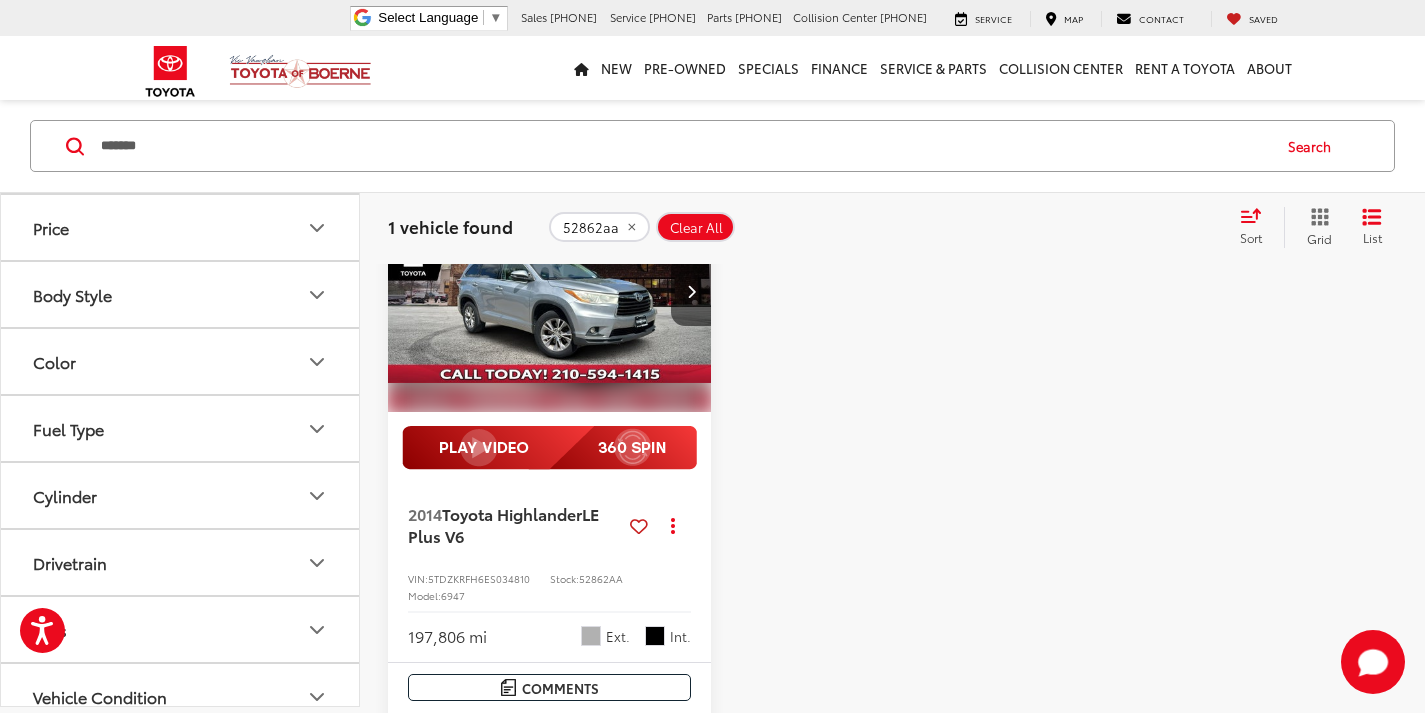 scroll, scrollTop: 100, scrollLeft: 0, axis: vertical 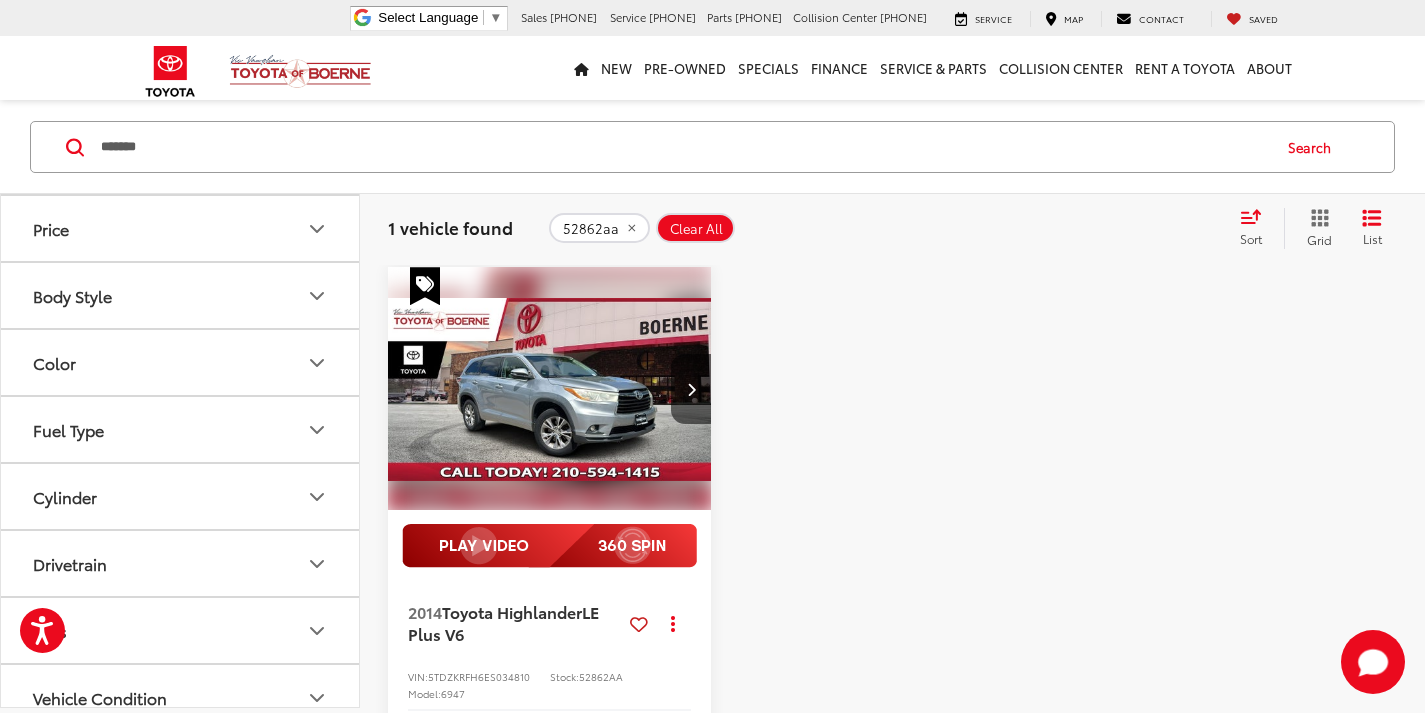 drag, startPoint x: 1024, startPoint y: 405, endPoint x: 997, endPoint y: 413, distance: 28.160255 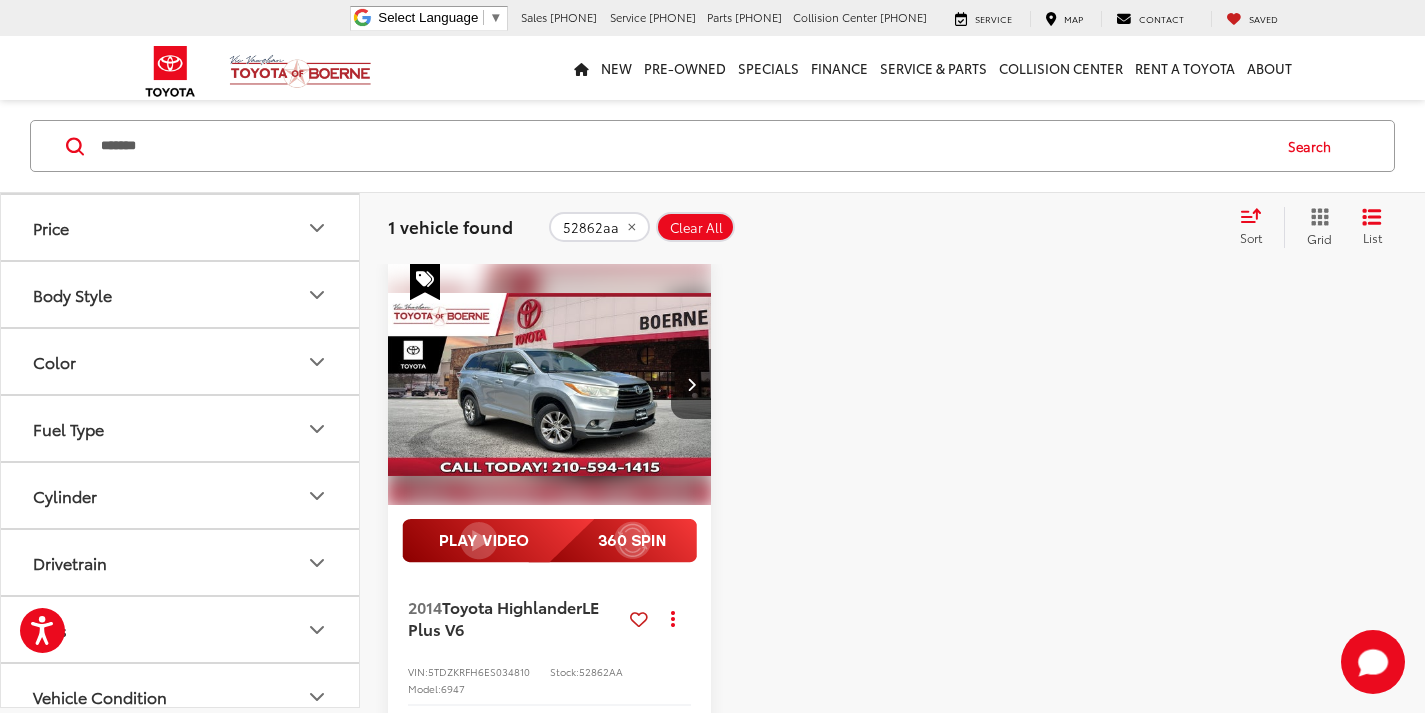scroll, scrollTop: 0, scrollLeft: 0, axis: both 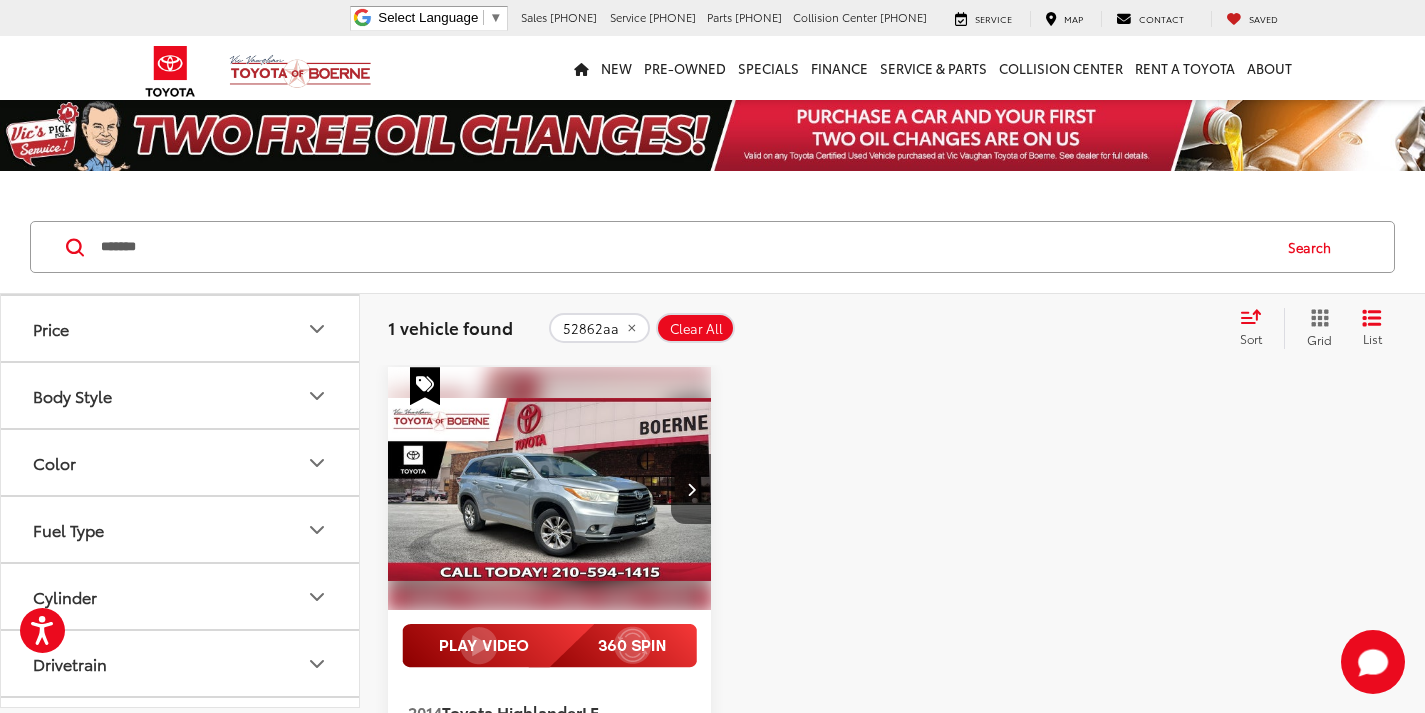 click 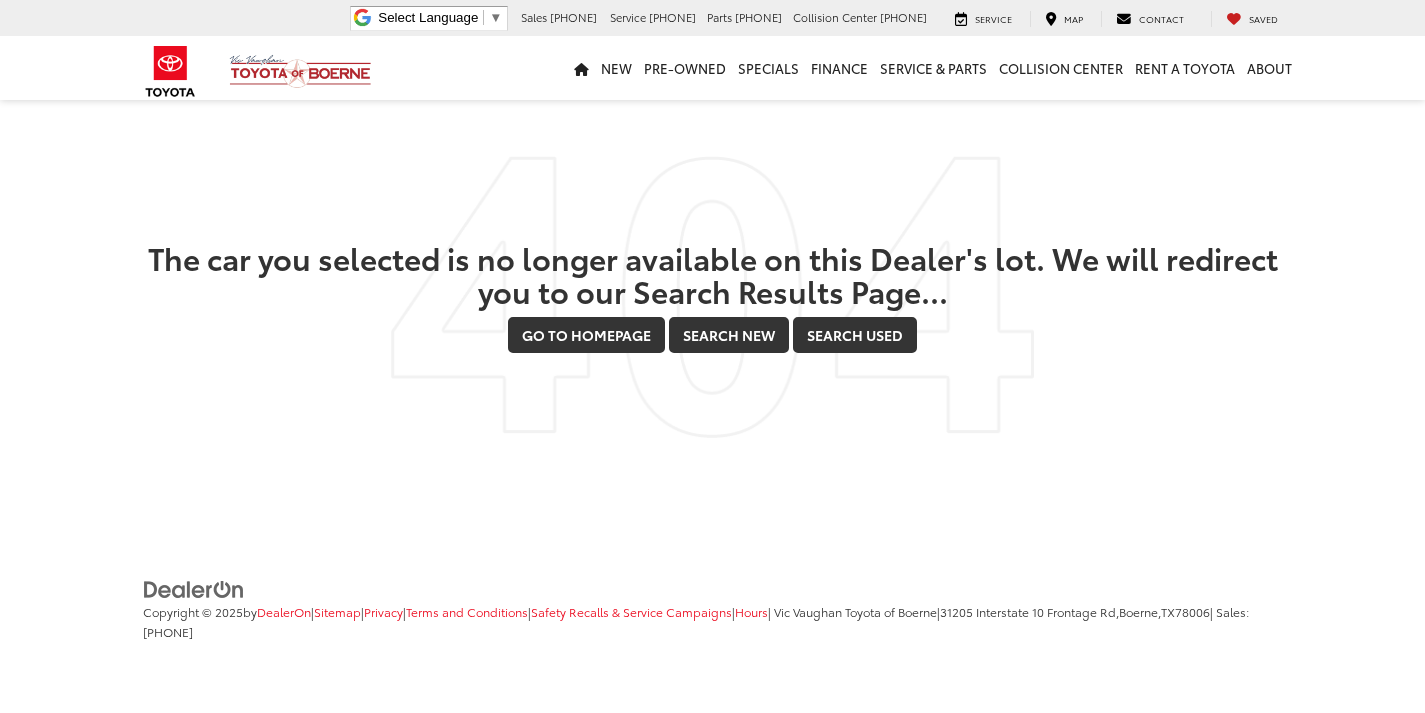 scroll, scrollTop: 0, scrollLeft: 0, axis: both 